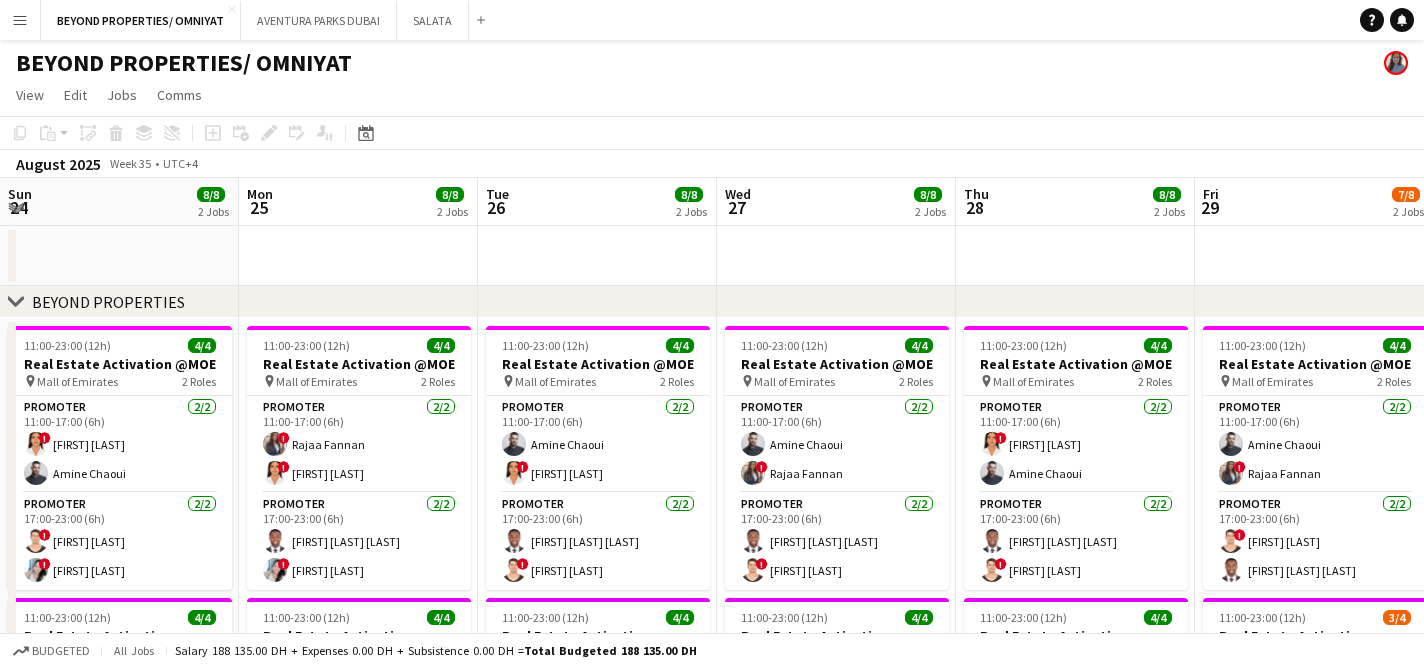 scroll, scrollTop: 0, scrollLeft: 0, axis: both 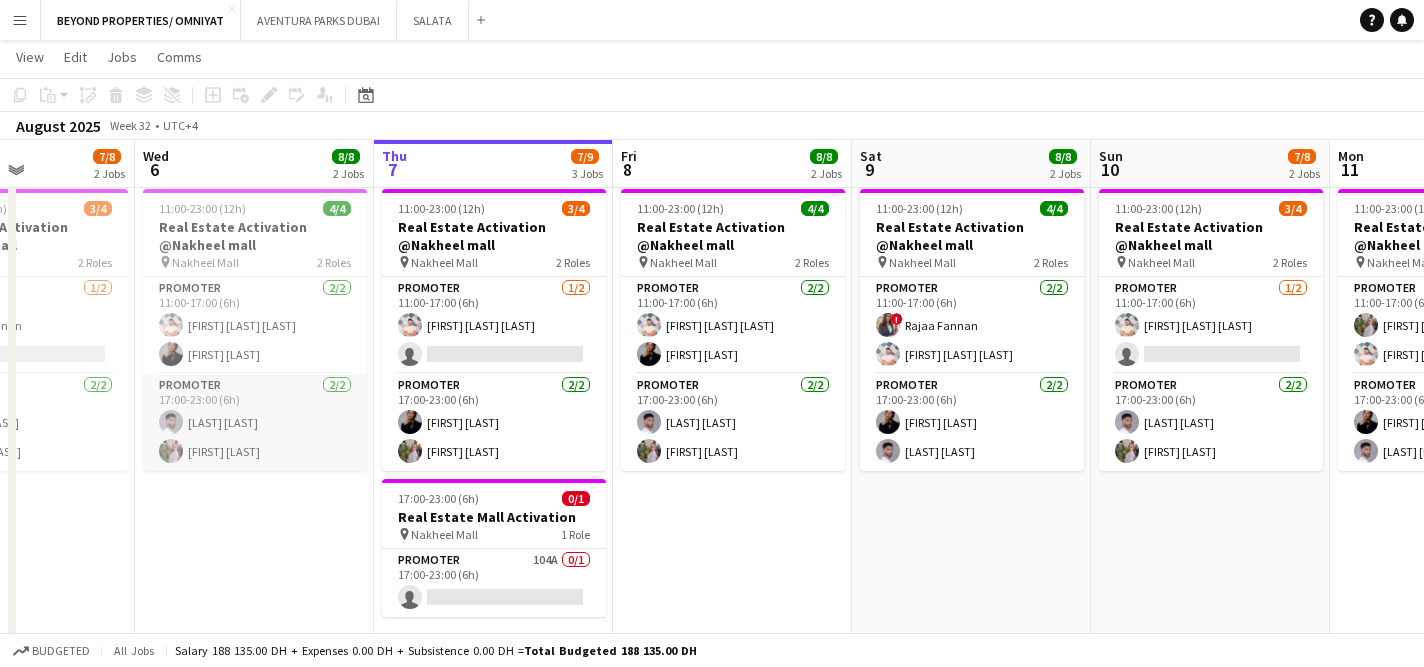 click on "Promoter   2/2   17:00-23:00 (6h)
Mounder Sidali Yulia Morozova" at bounding box center (255, 422) 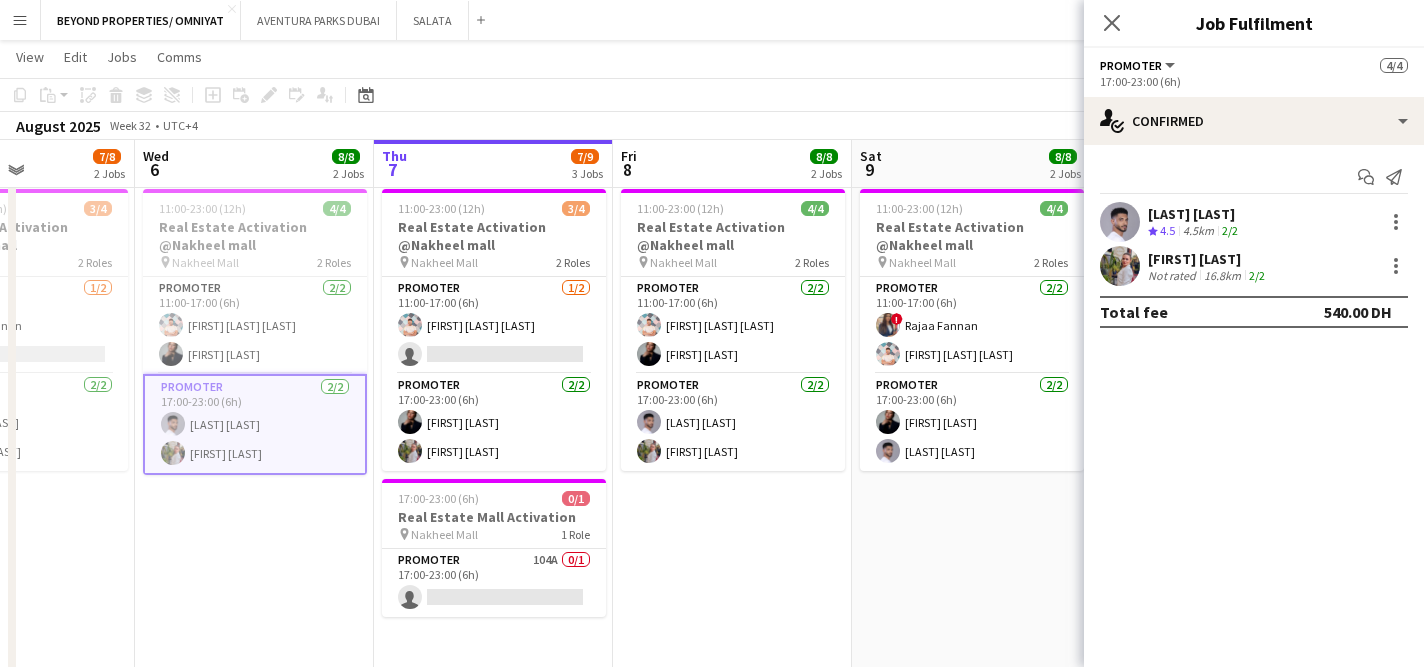 click at bounding box center (1120, 266) 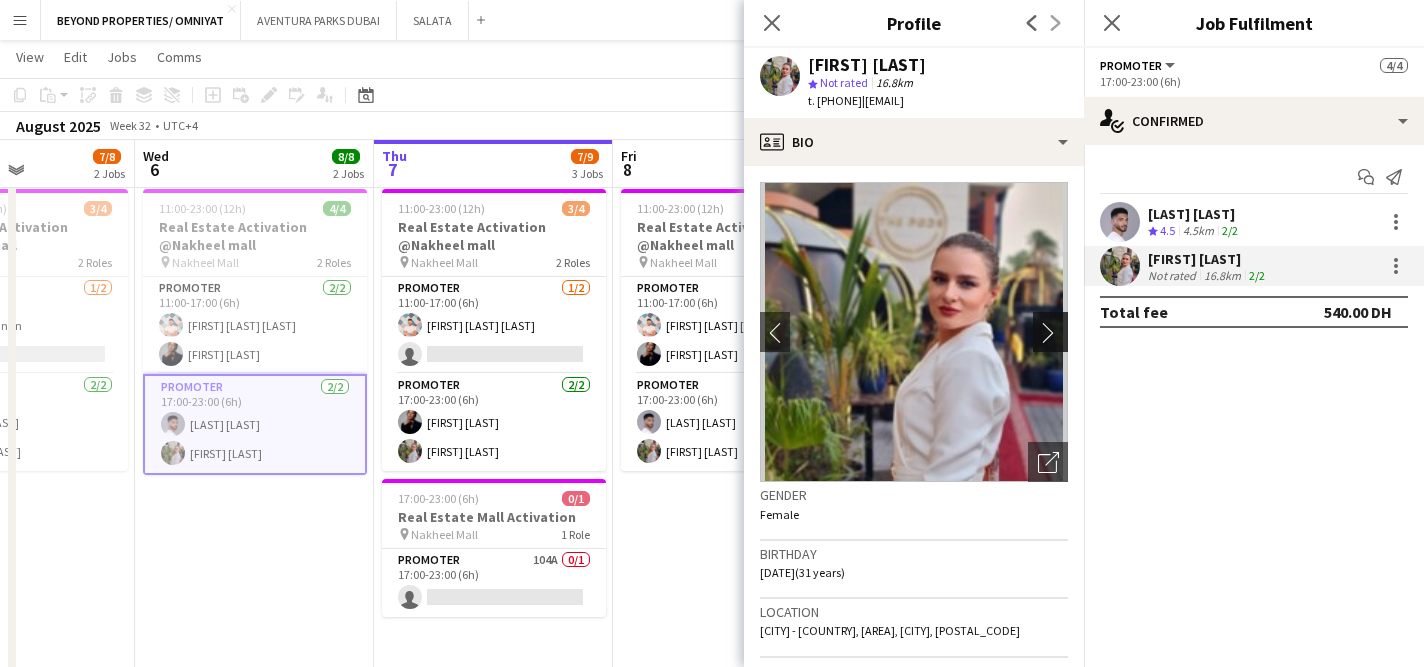 click on "chevron-right" 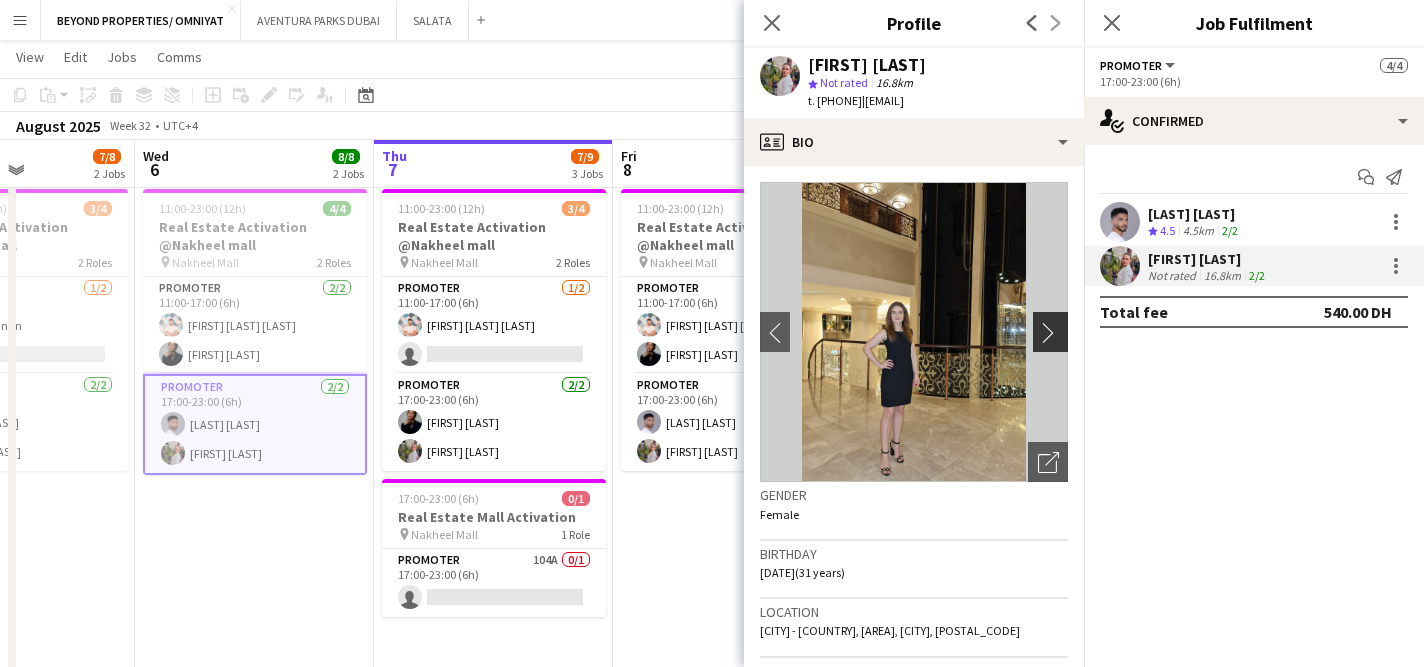 click on "chevron-right" 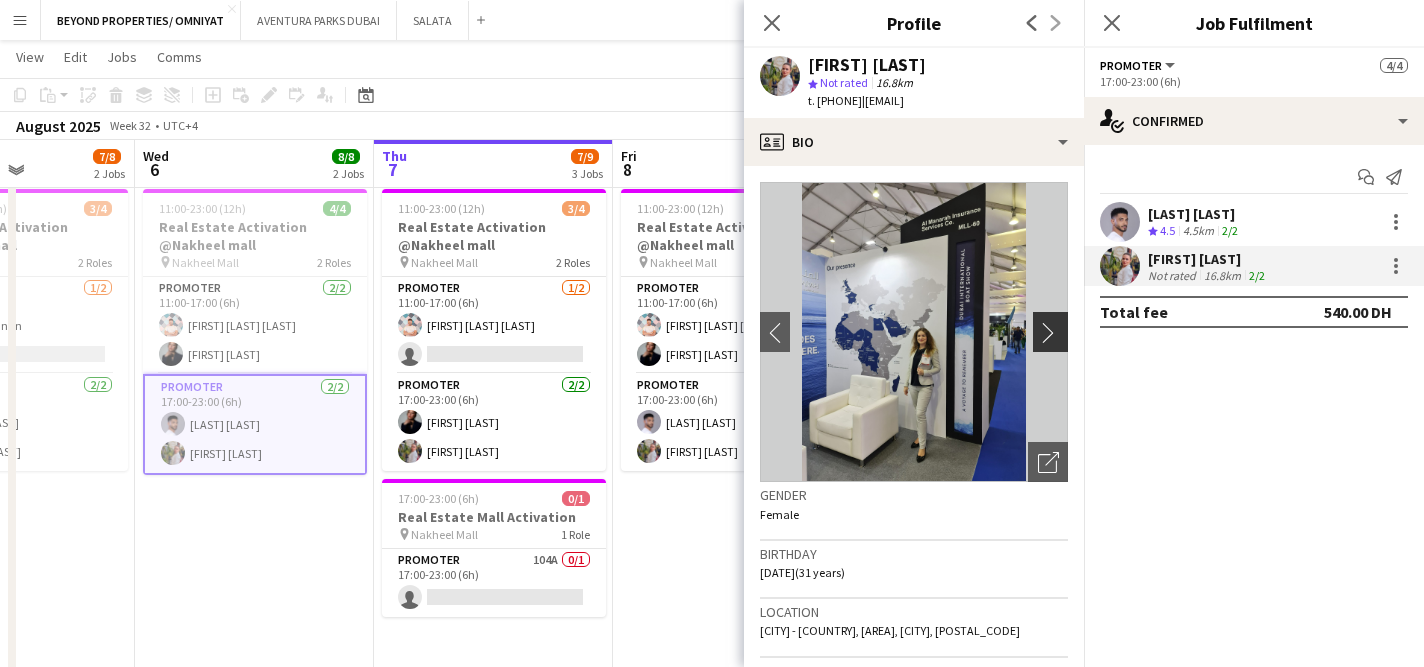 click on "chevron-right" 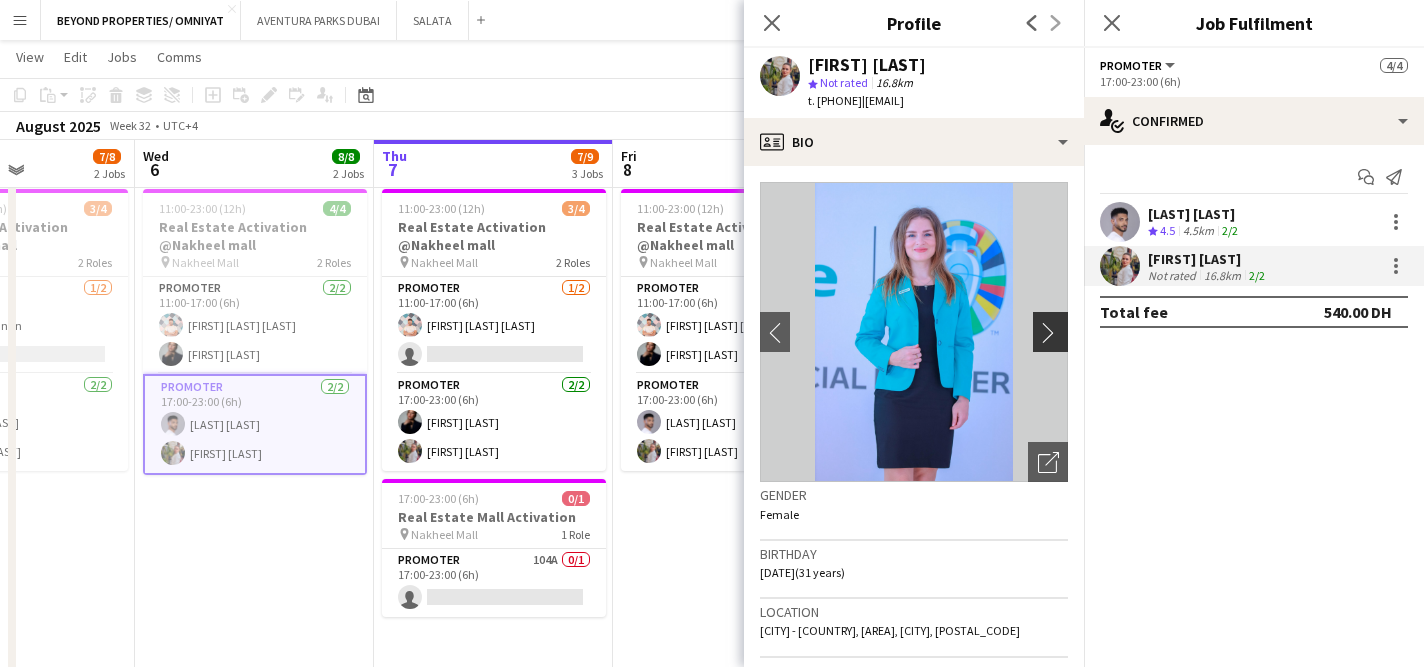 click on "chevron-right" 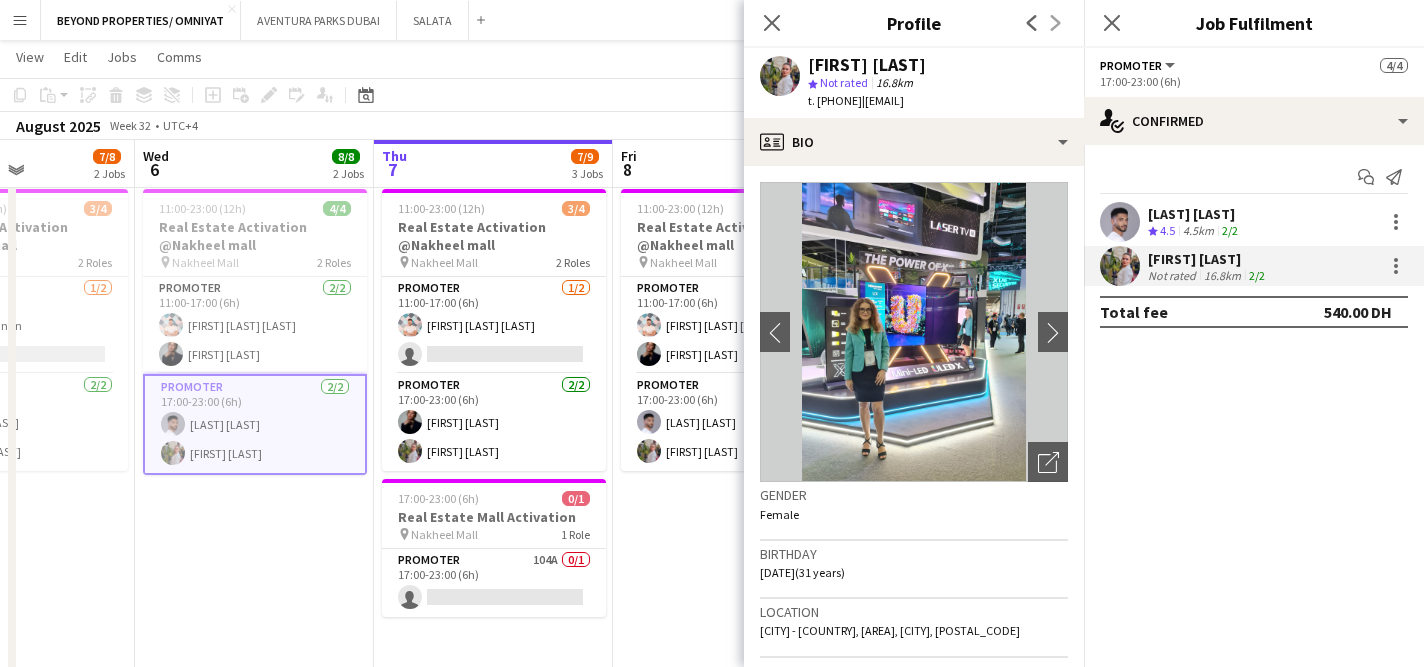 click on "chevron-left
chevron-right
Open photos pop-in
Gender   Female   Birthday   24-10-1993   (31 years)   Location   Dubai - United Arab Emirates, Damac hills, Dubai, 0000   Work history   First experience: 26-07-2025   Average jobs: 19.667   Favourite job: Promoter   Applications total count: 63   Cancelled jobs count: 0   Cancelled jobs total count: 0   Worked jobs count: 59   Worked jobs total count: 59   Roles
Edit crew company roles
Assistant, Brand Ambassador , Guest Relations Manager, Host/Hostess, Lead Host/Hostess, PERSONAL ASSISTANT, Promoter, Receptionist, Restaurant Hostess, Retail Sales Executive, RSVP Guest Fulfilment Officer, Sales Executive, Senior Retail Sales, Supermarket Sampling Promoter, VIP Assistant , VIP Host/Hostess   Skills
Edit crew company skills
1/1 skill matched
ok-circled2
background
Layer 1" 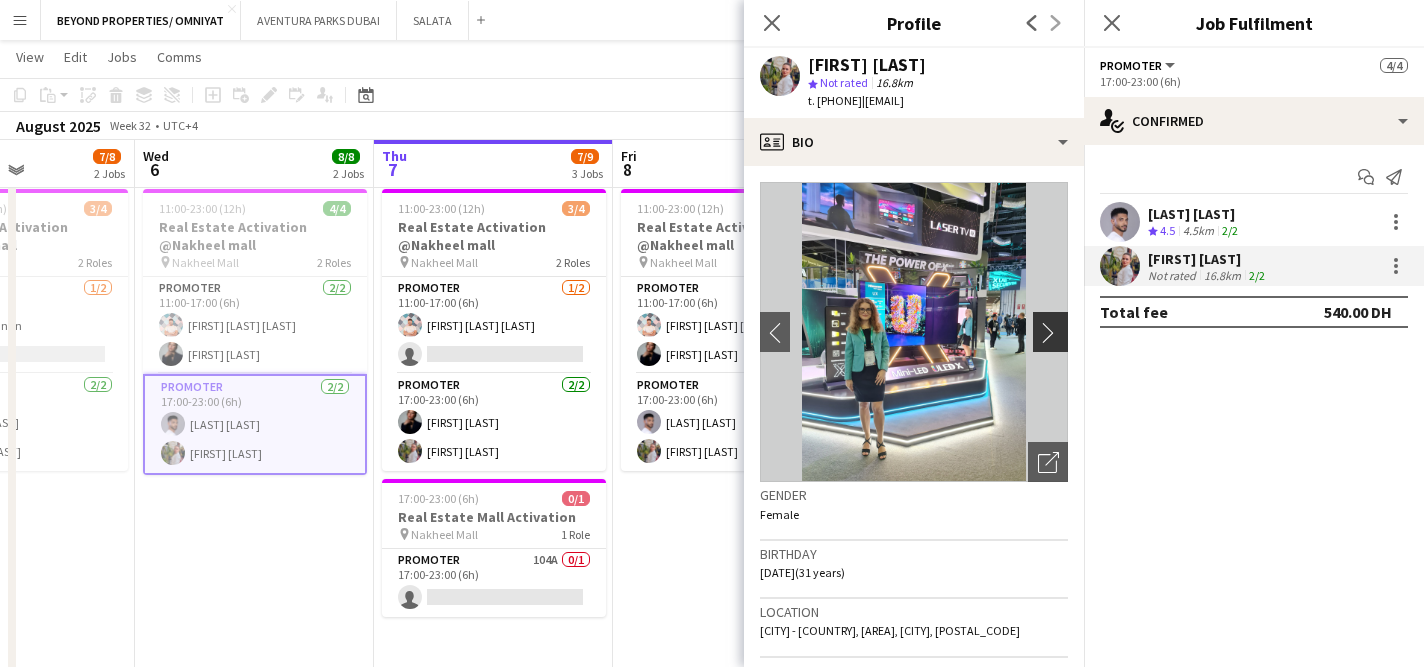 click on "chevron-right" 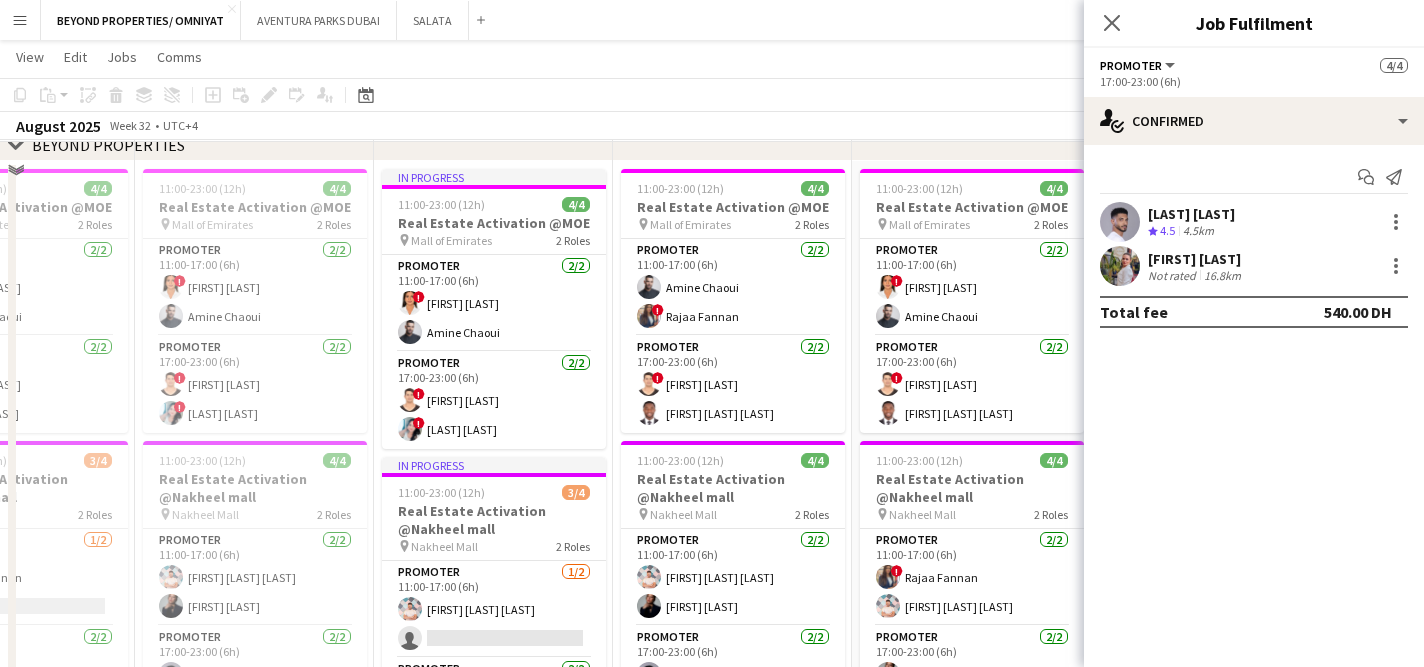scroll, scrollTop: 171, scrollLeft: 0, axis: vertical 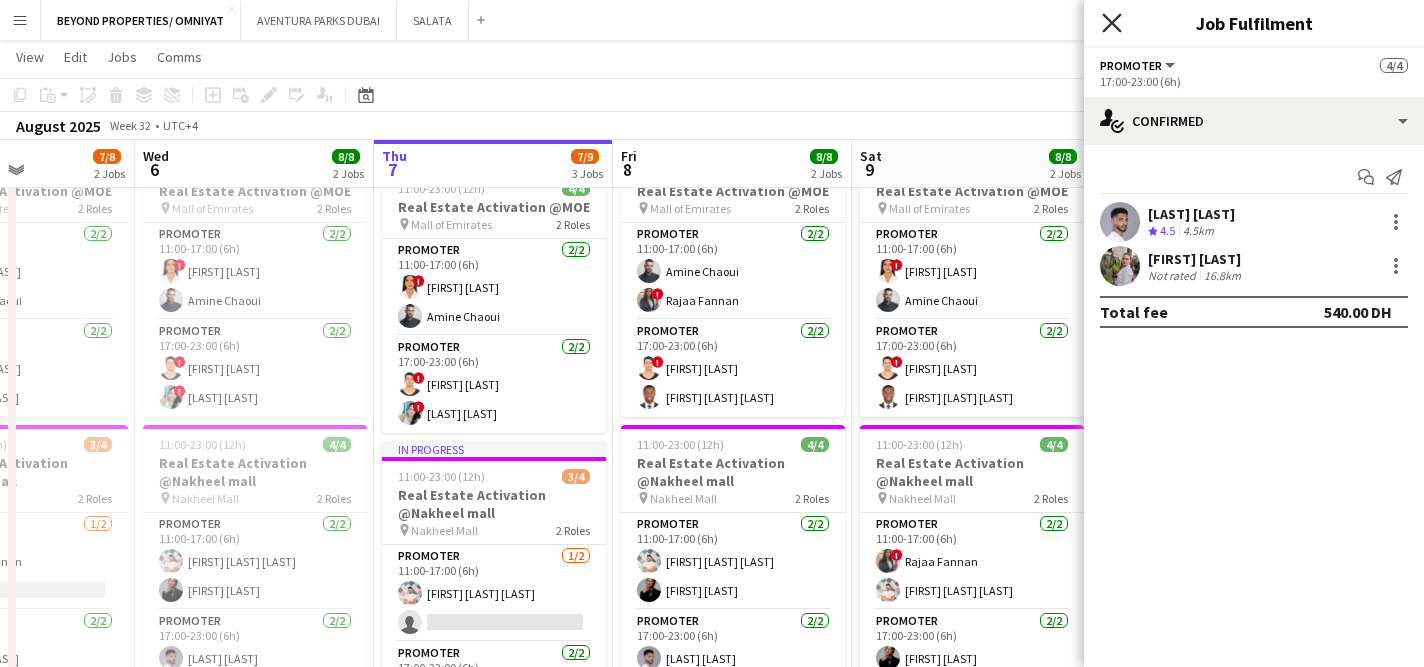 click on "Close pop-in" 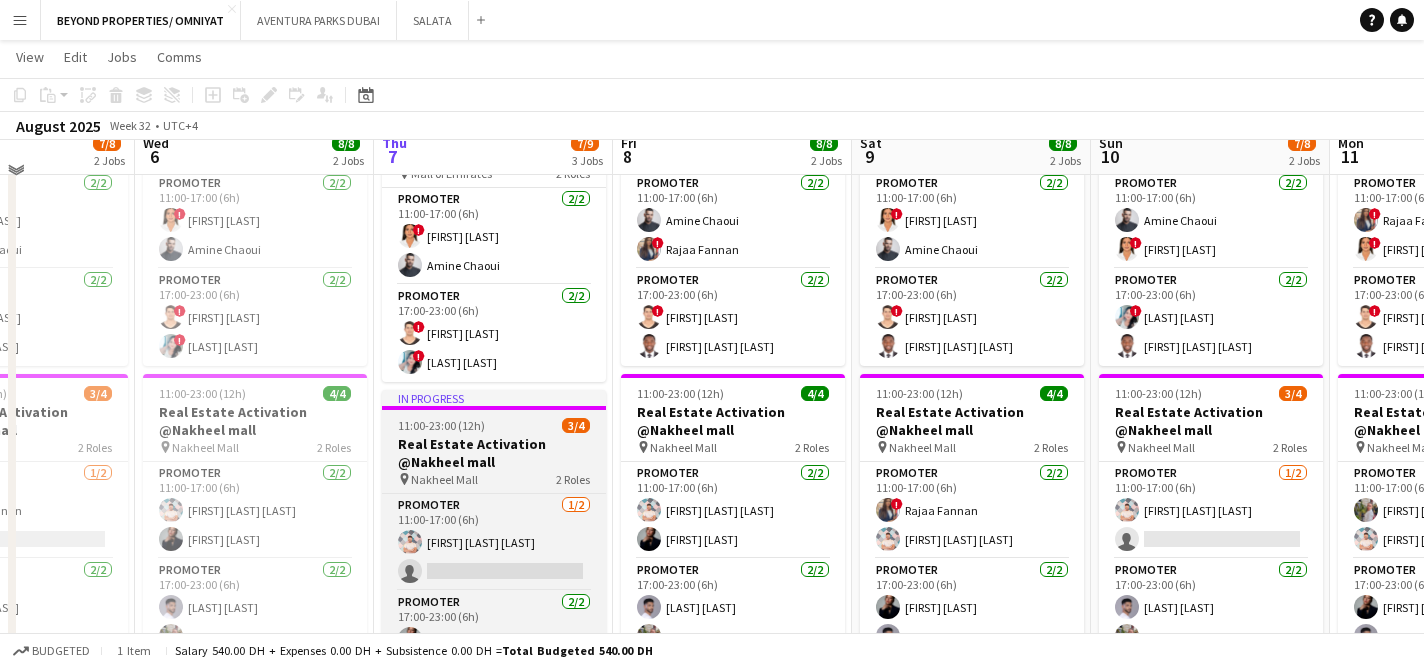 scroll, scrollTop: 201, scrollLeft: 0, axis: vertical 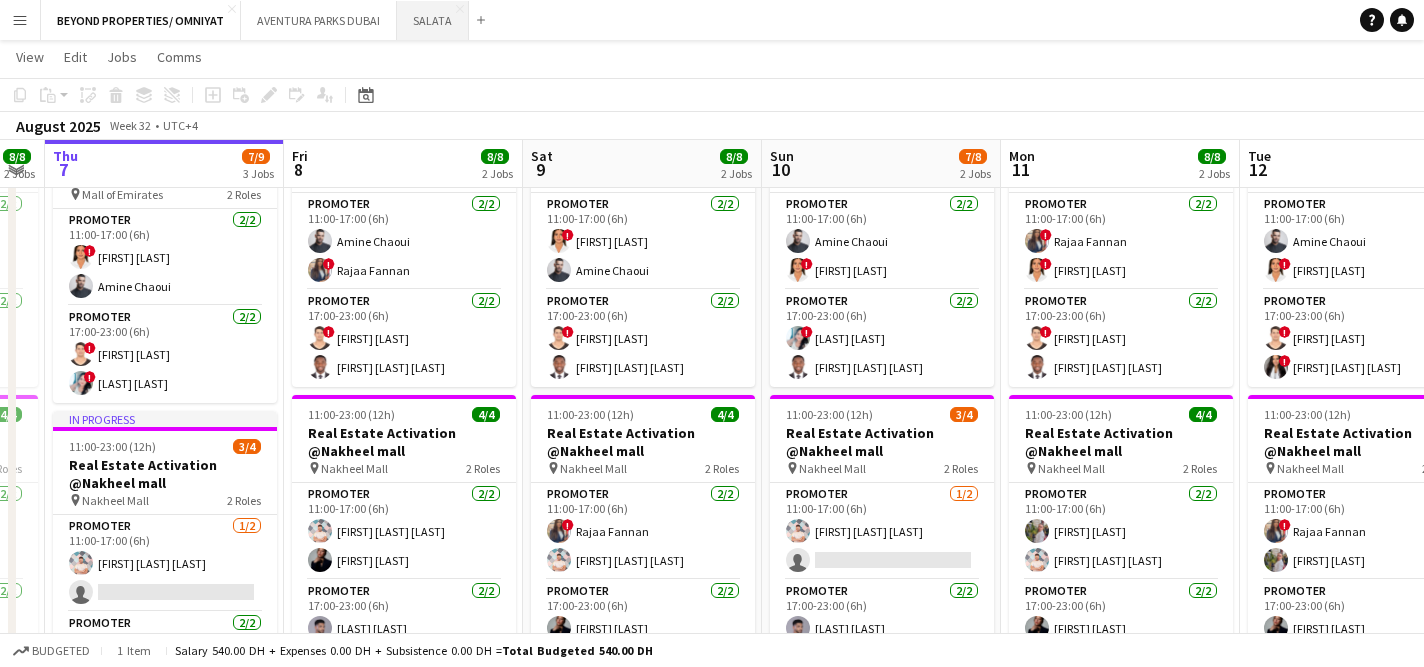 click on "SALATA
Close" at bounding box center (433, 20) 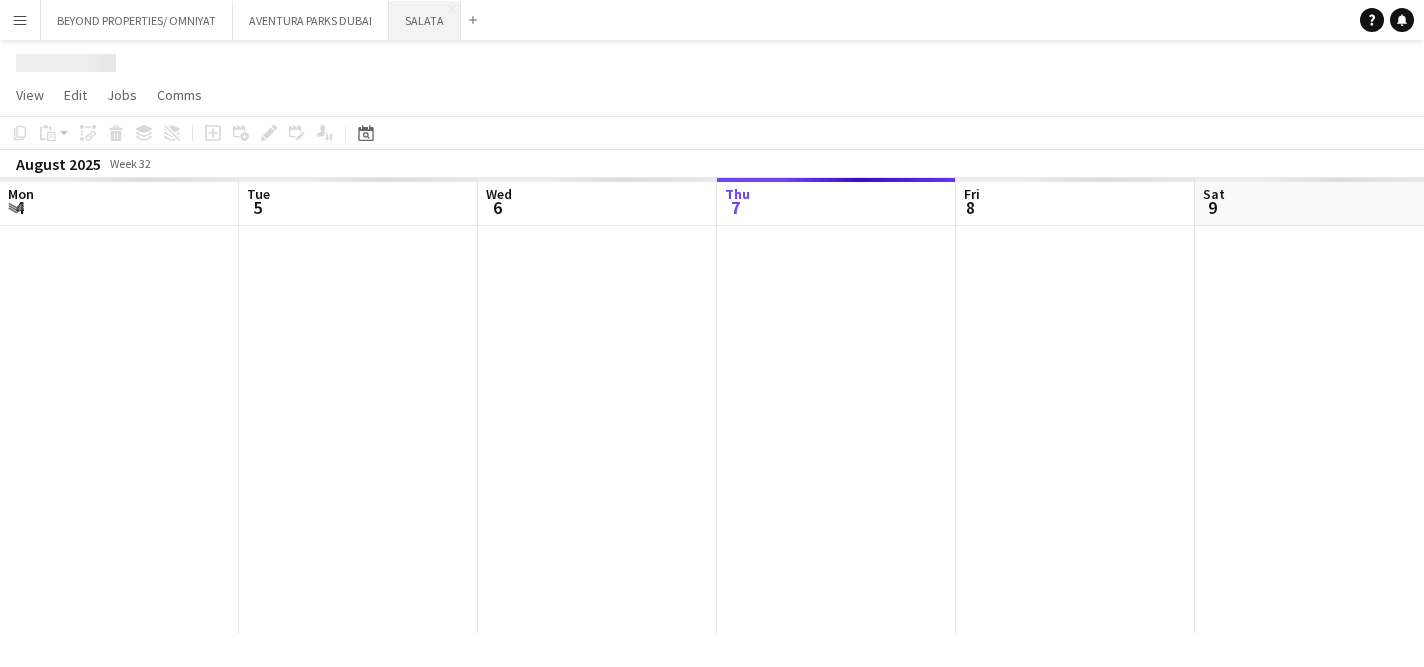 scroll, scrollTop: 0, scrollLeft: 0, axis: both 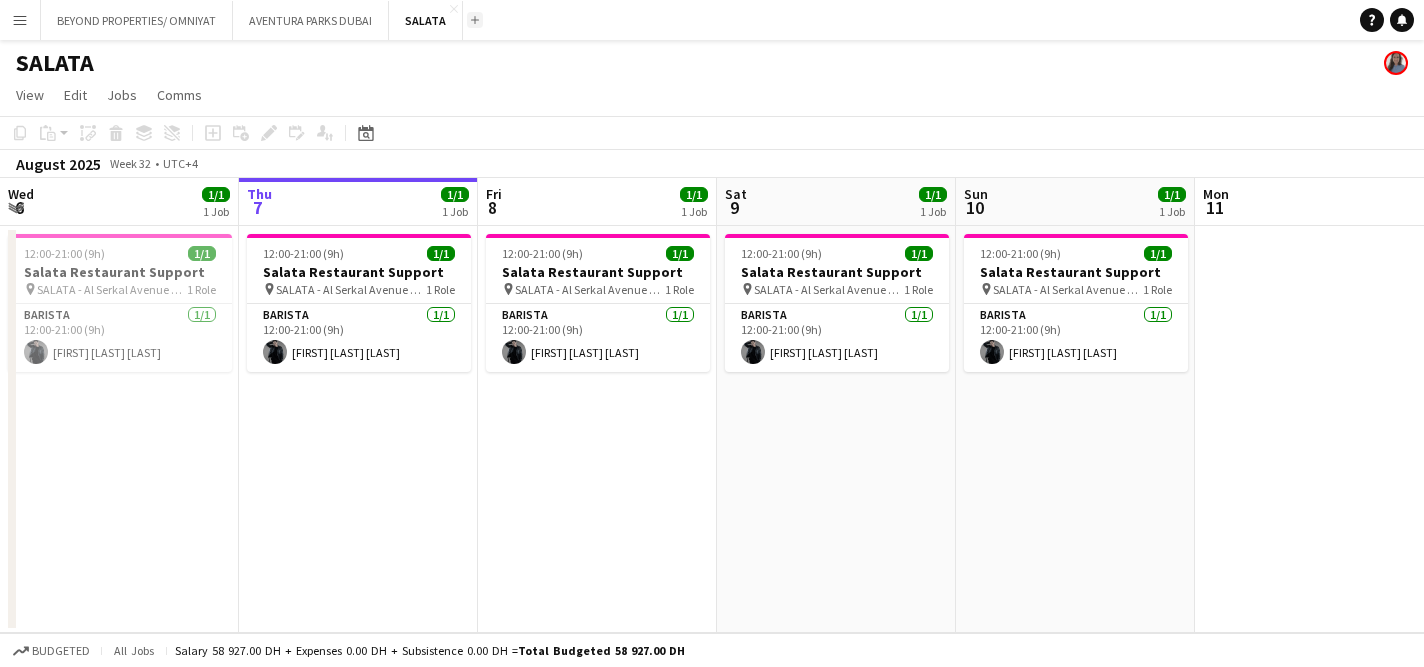click on "Add" at bounding box center (475, 20) 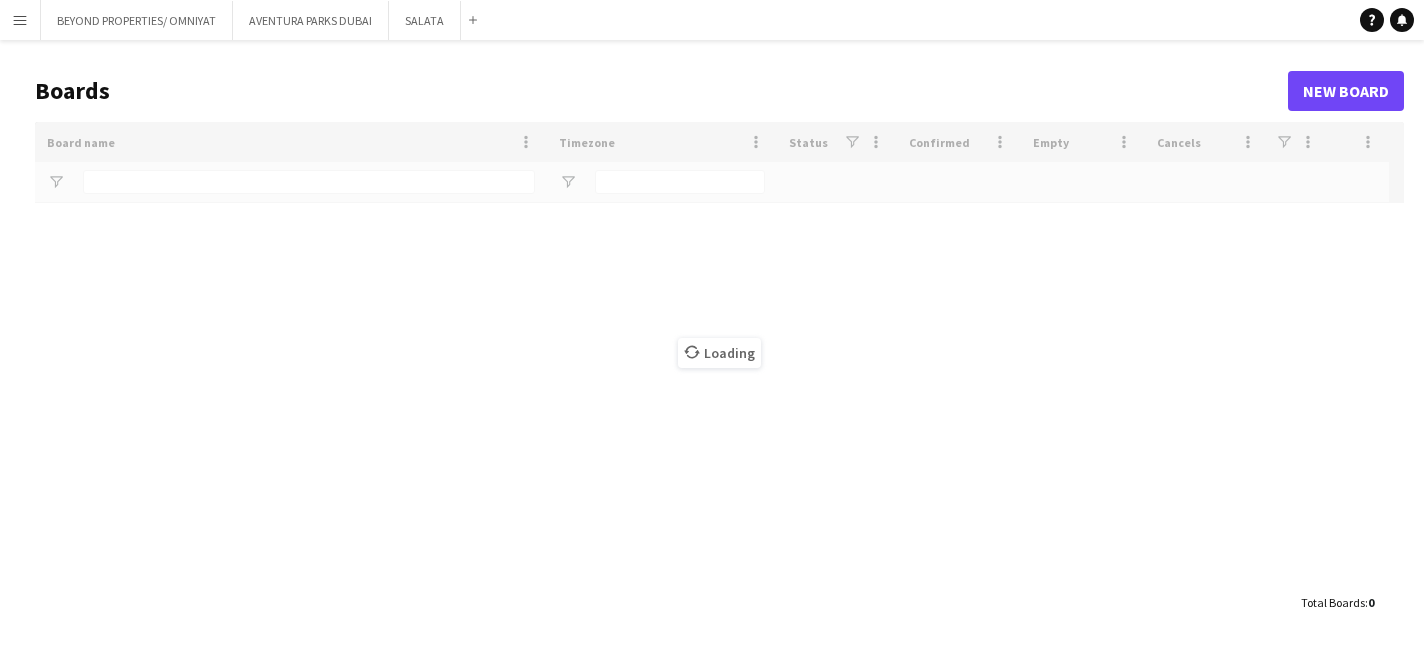 type on "******" 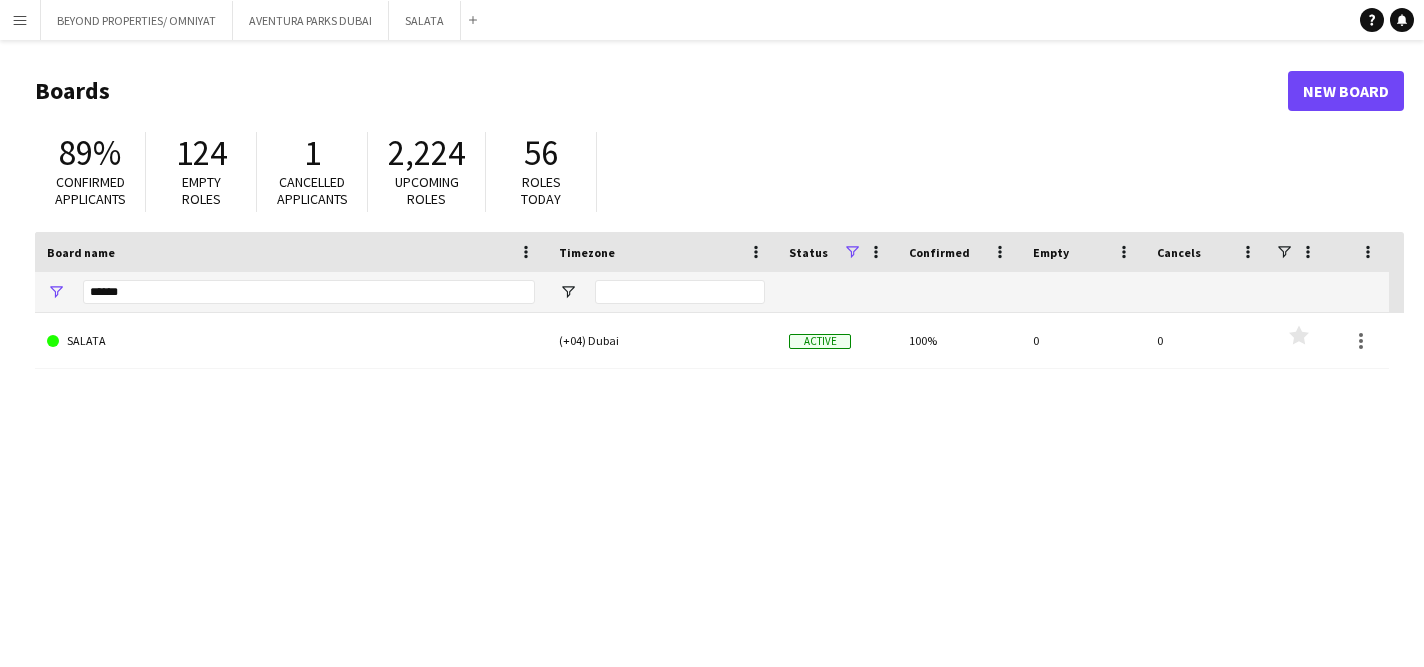 click on "Menu" at bounding box center [20, 20] 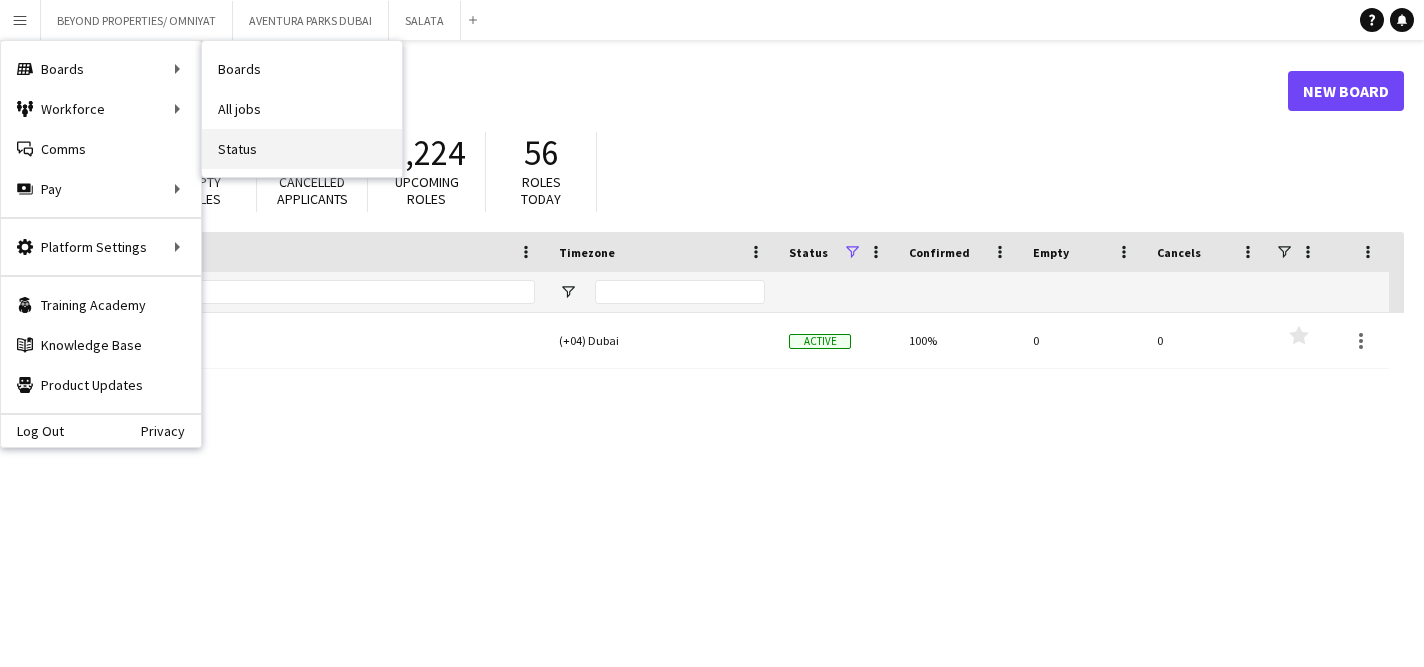 click on "Status" at bounding box center [302, 149] 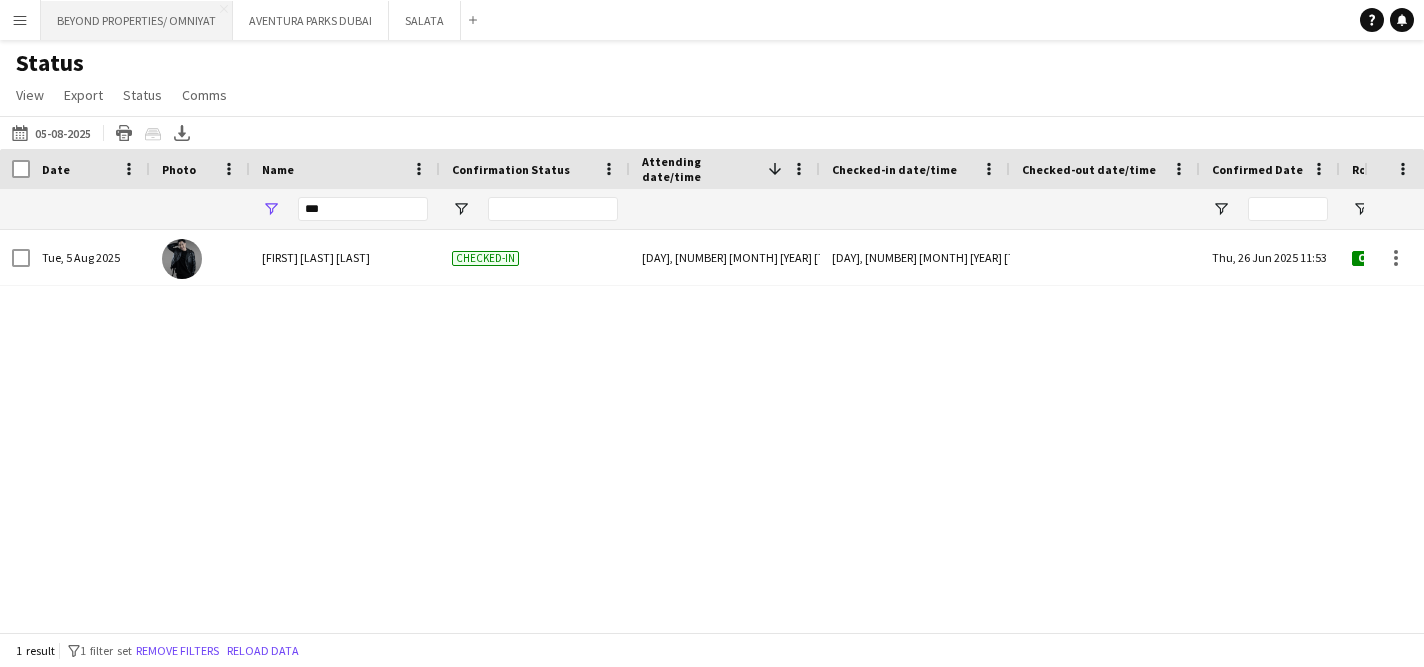 click on "BEYOND PROPERTIES/ OMNIYAT
Close" at bounding box center (137, 20) 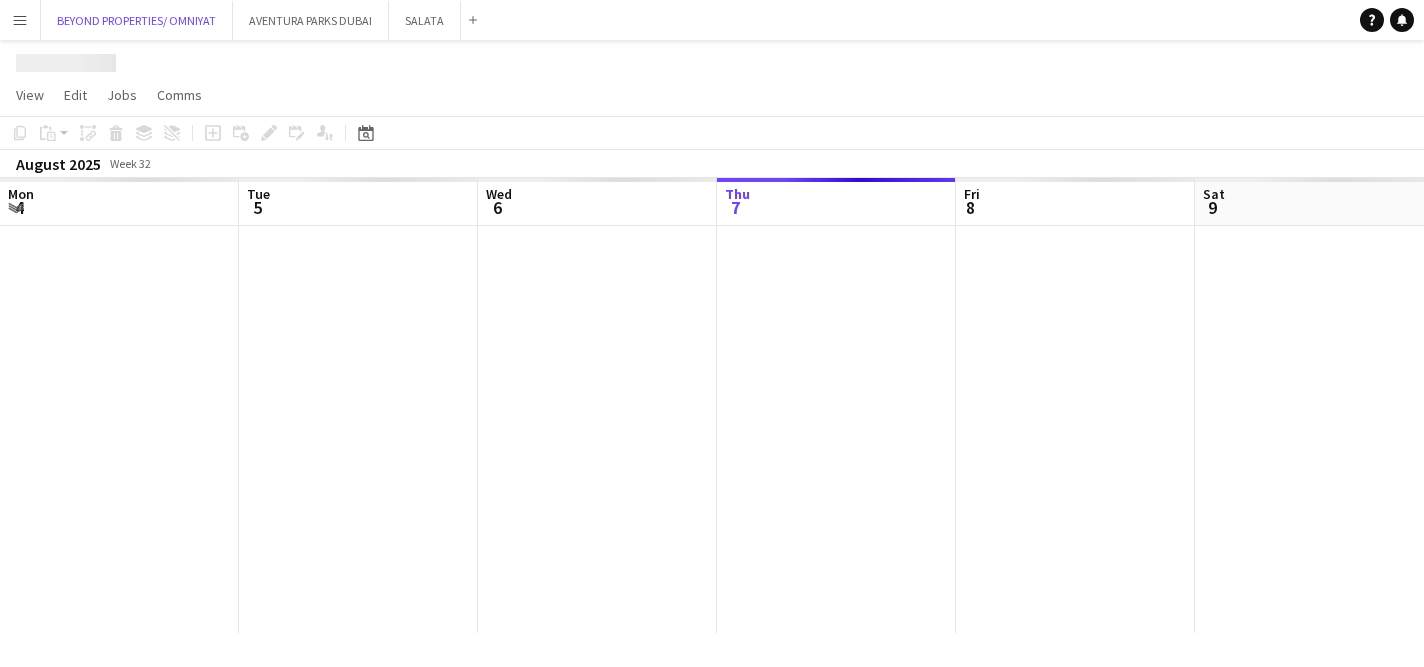 scroll, scrollTop: 0, scrollLeft: 478, axis: horizontal 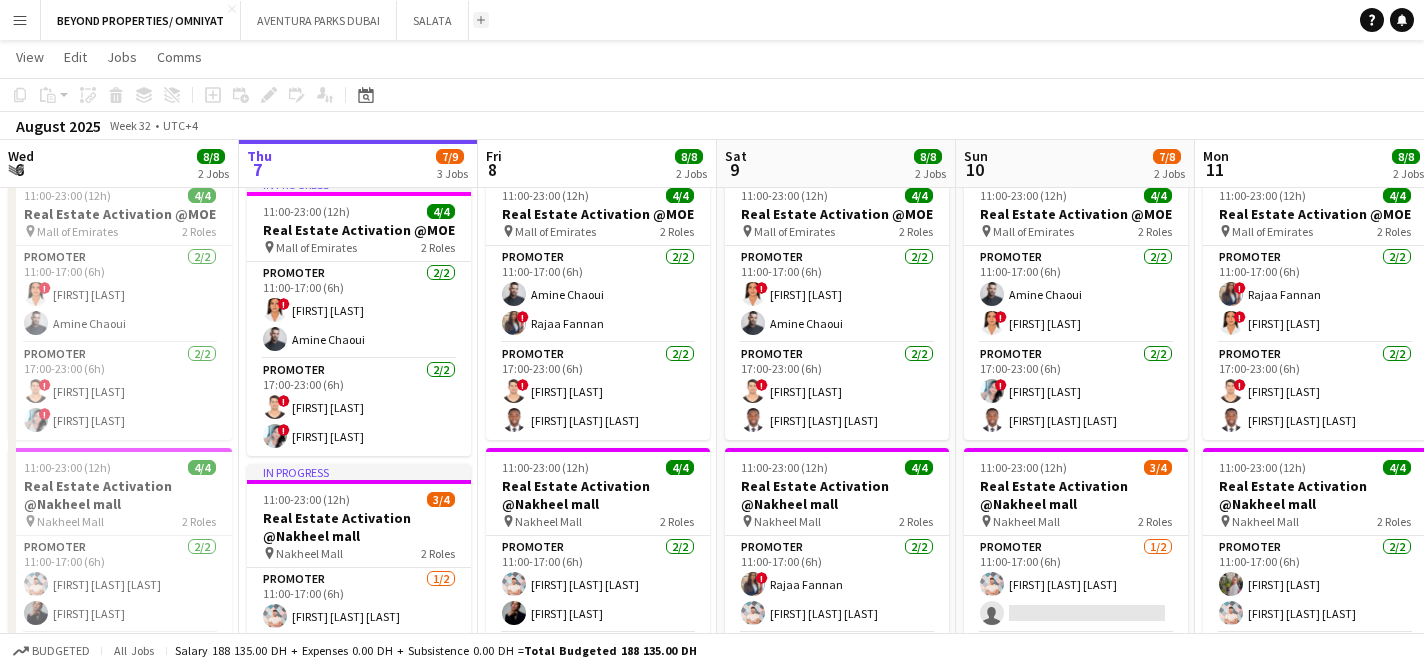 click on "Add" at bounding box center (481, 20) 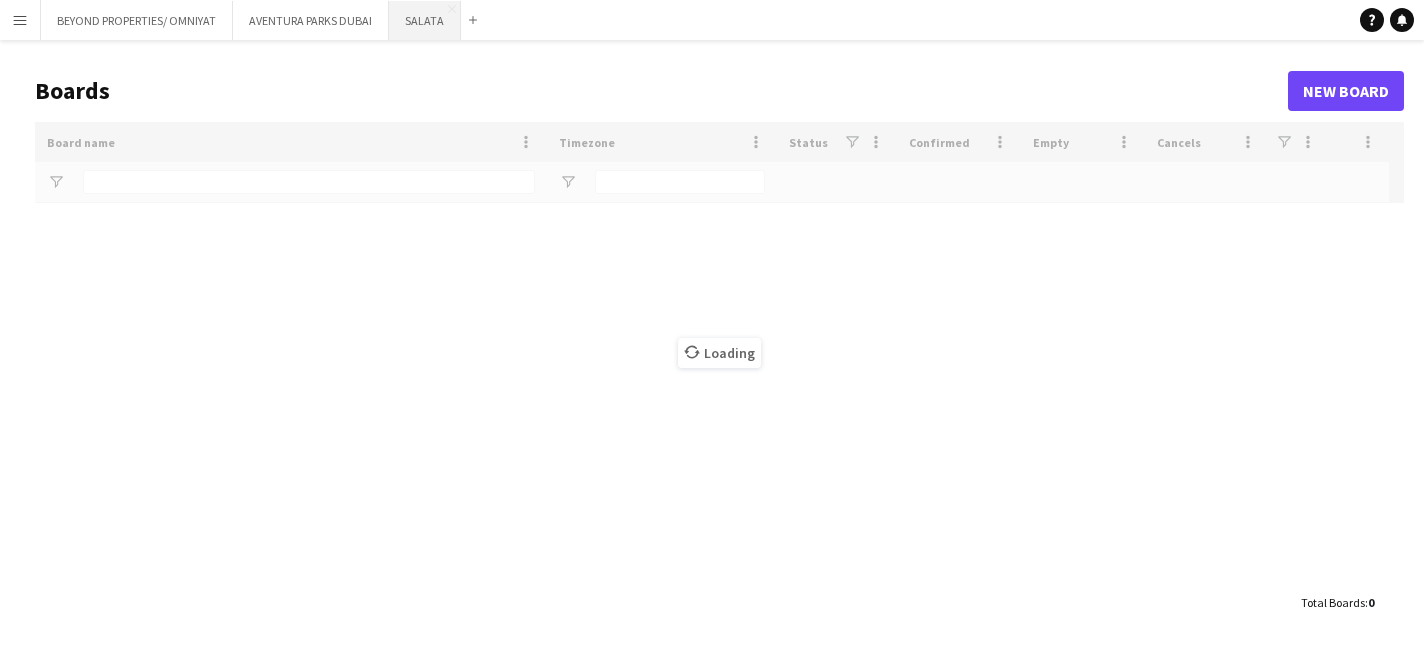 click on "SALATA
Close" at bounding box center [425, 20] 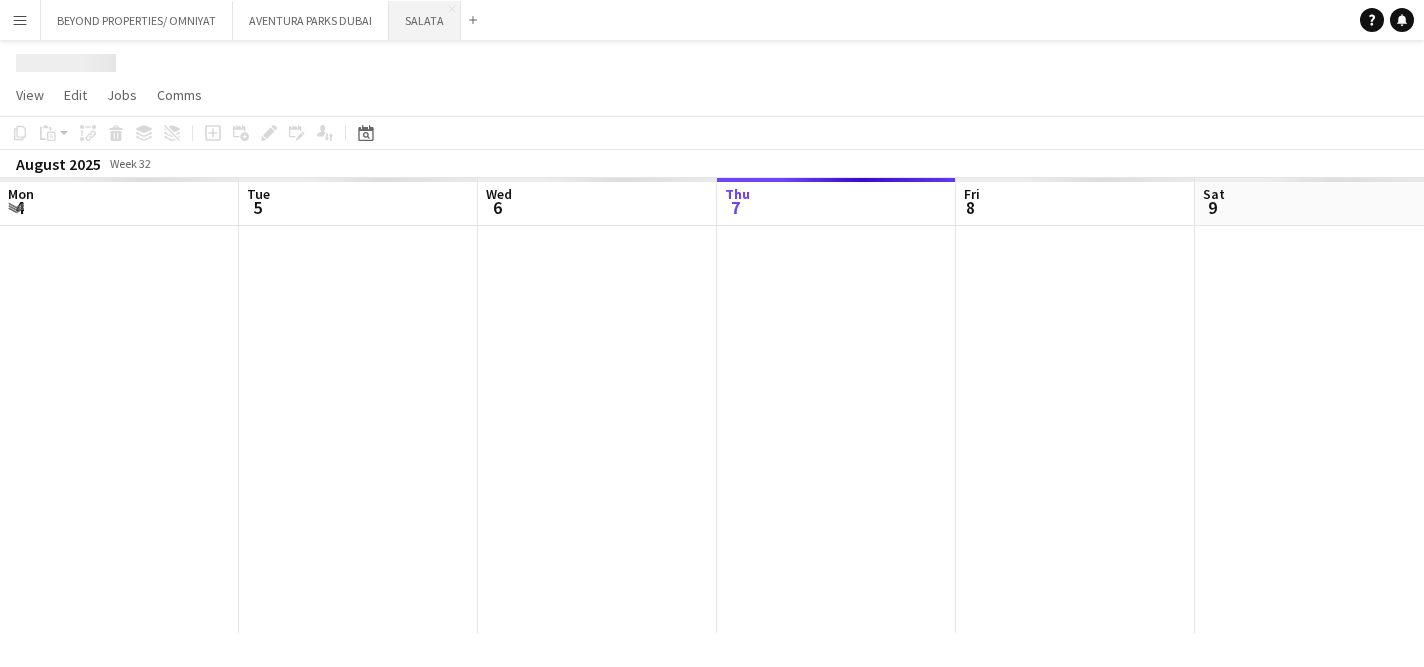 scroll, scrollTop: 0, scrollLeft: 478, axis: horizontal 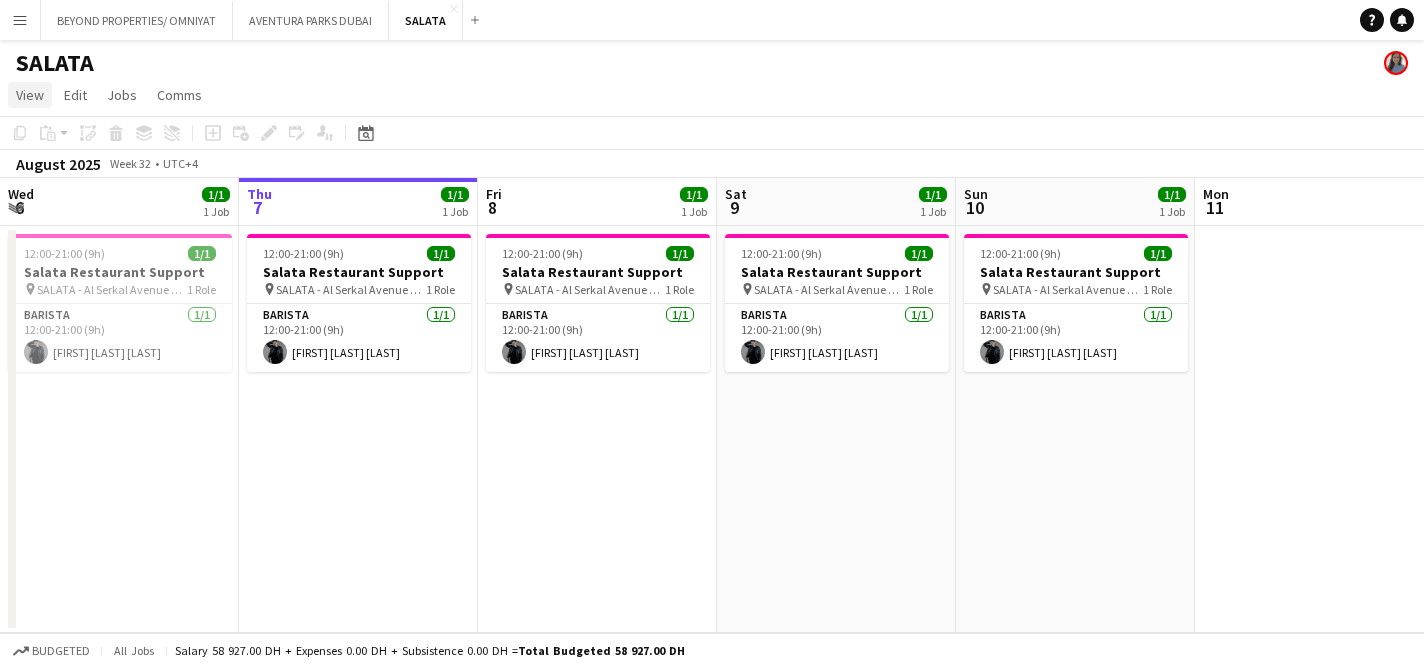 click on "View" 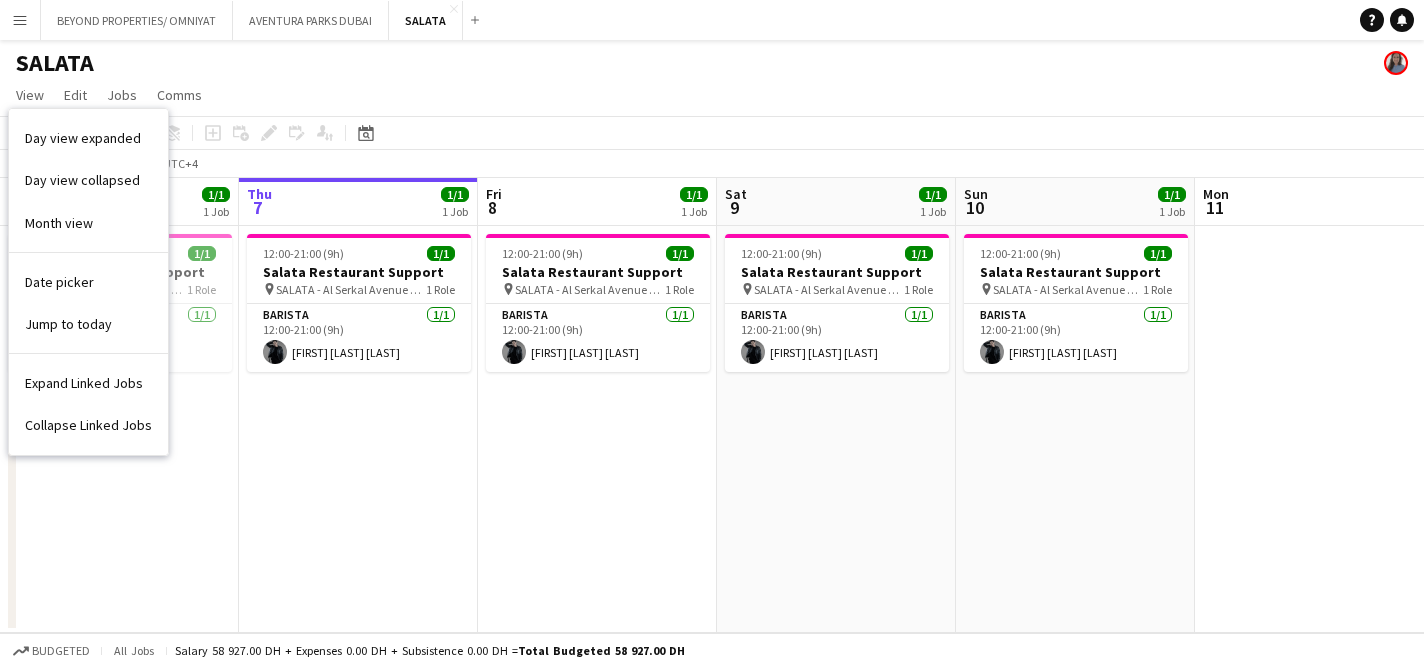 click on "Menu" at bounding box center [20, 20] 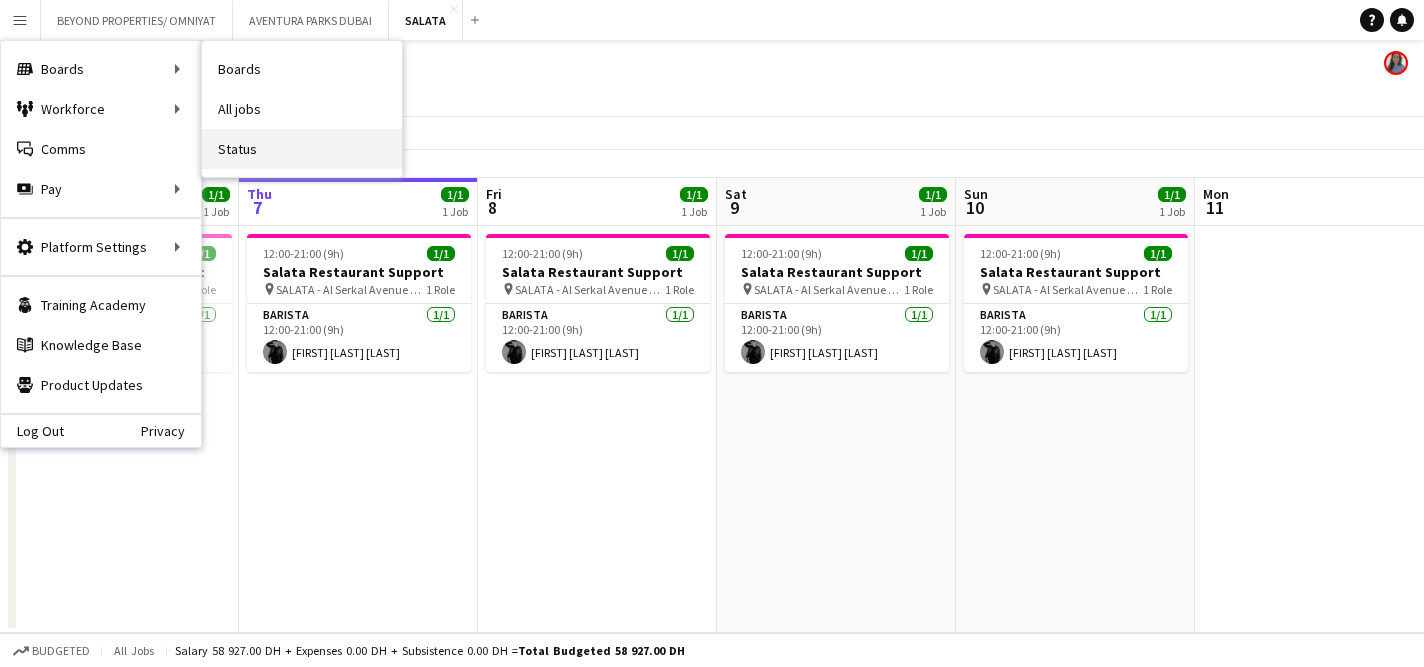 click on "Status" at bounding box center [302, 149] 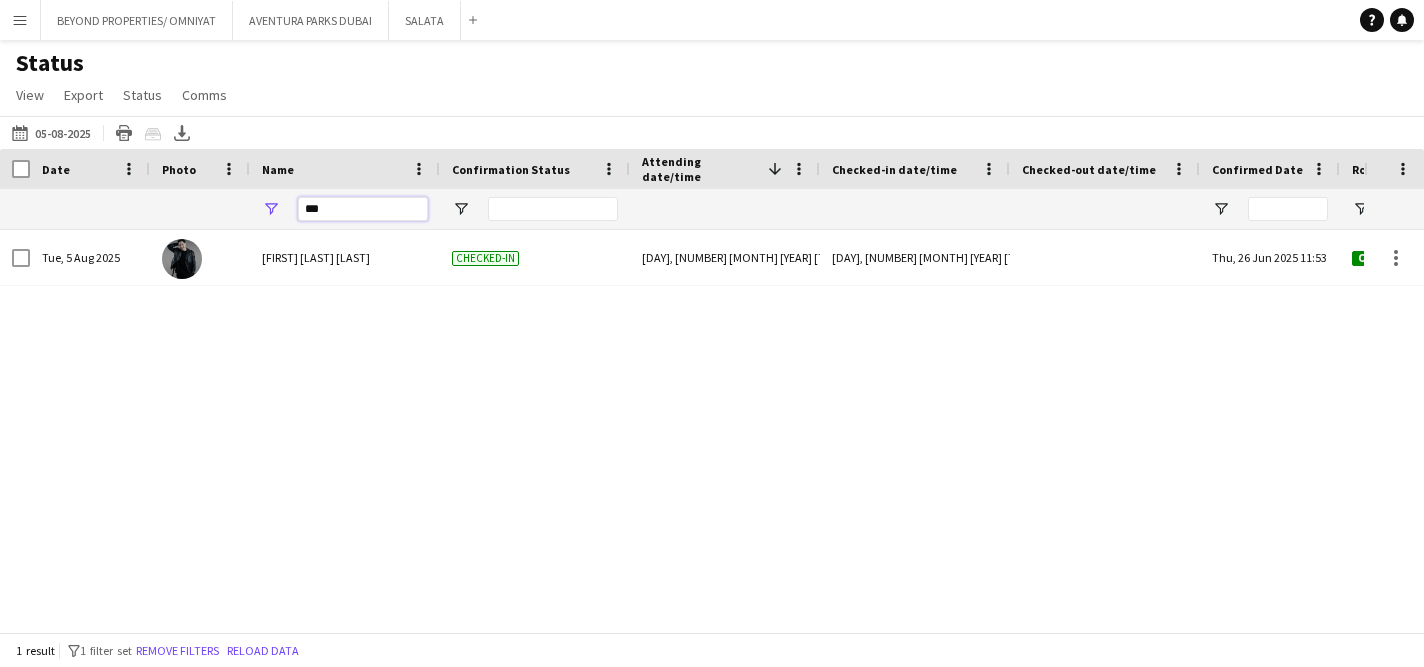 click on "***" at bounding box center [363, 209] 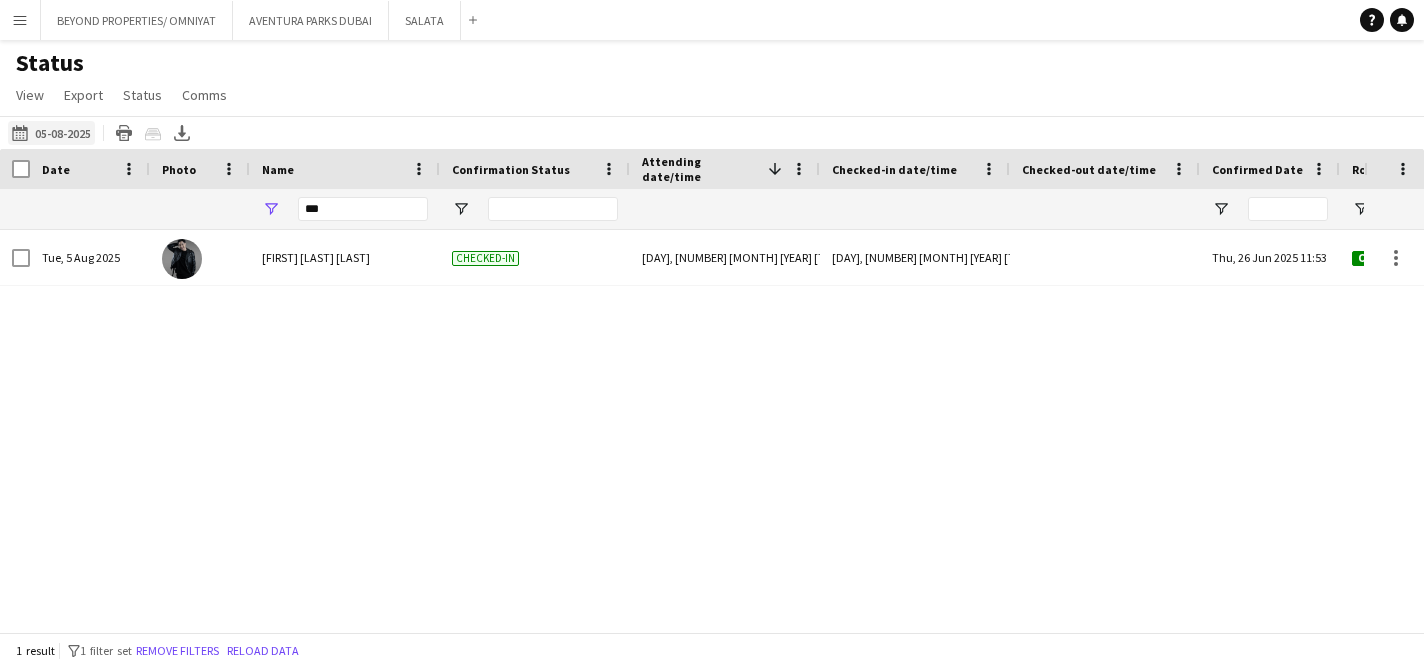 click on "07-08-2025 to 13-08-2025
05-08-2025" 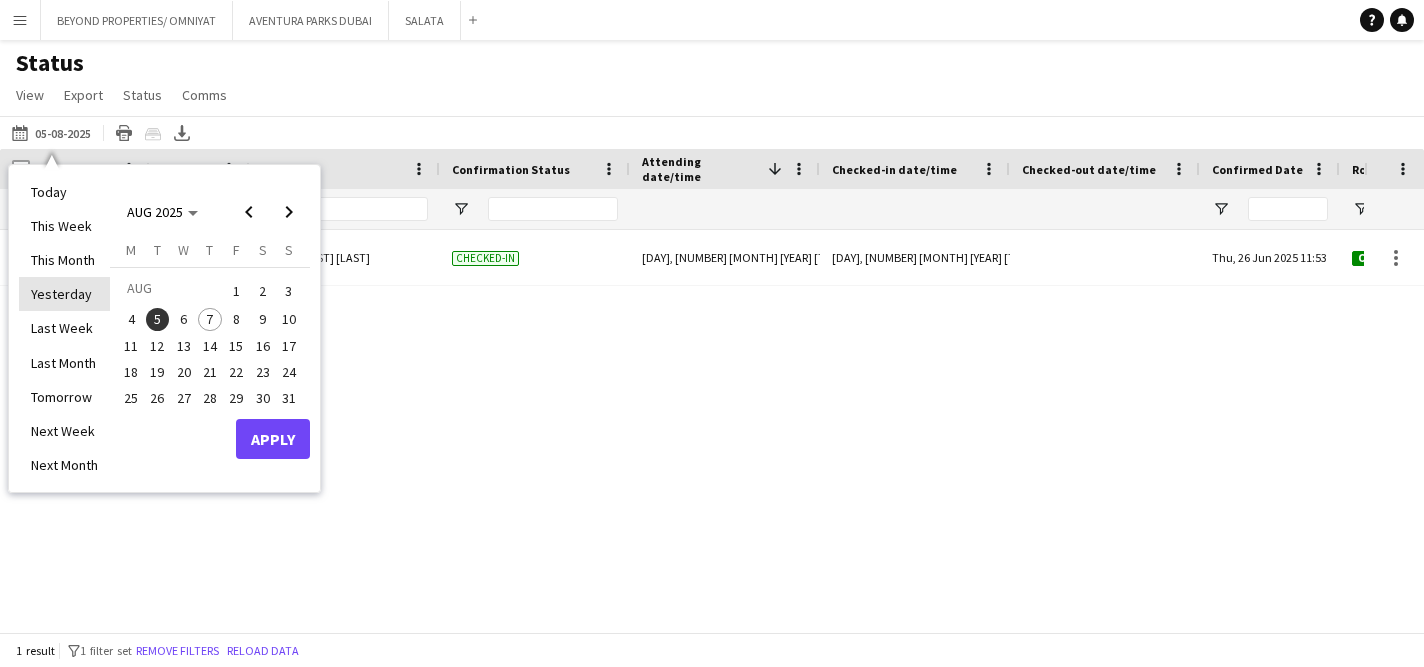 click on "Yesterday" at bounding box center (64, 294) 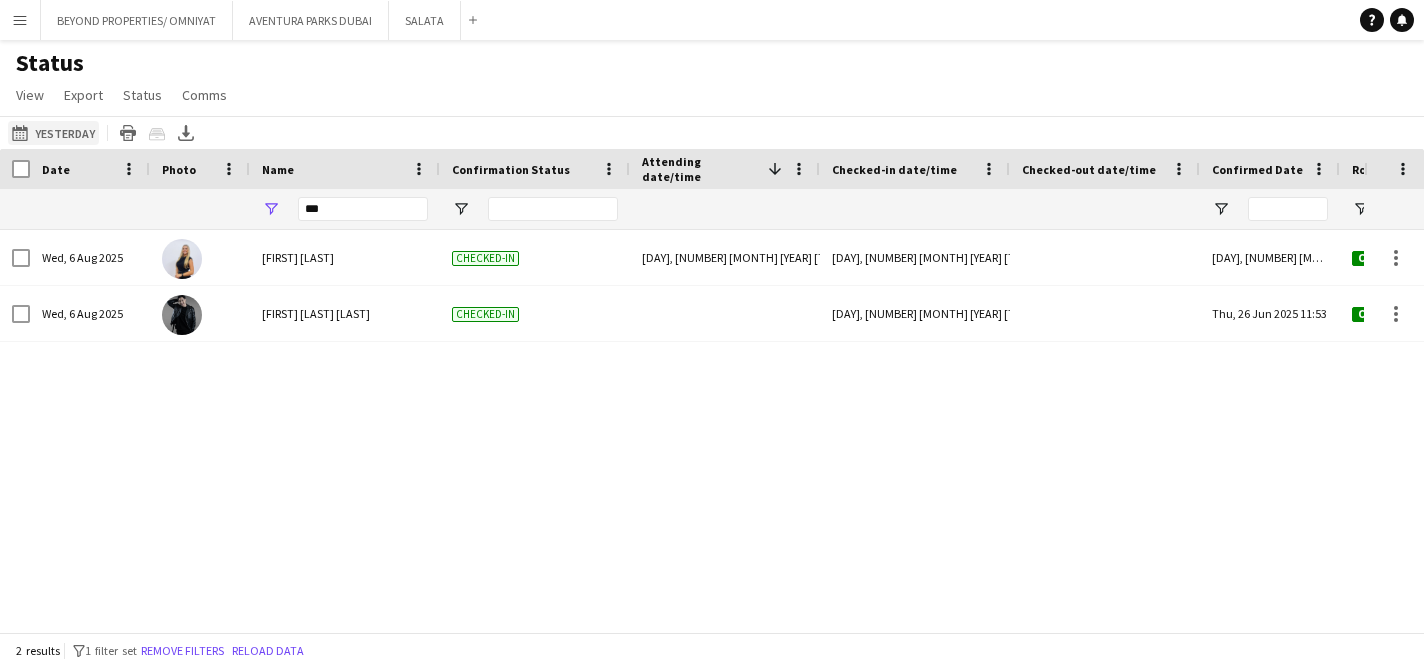 click on "07-08-2025 to 13-08-2025
Yesterday" 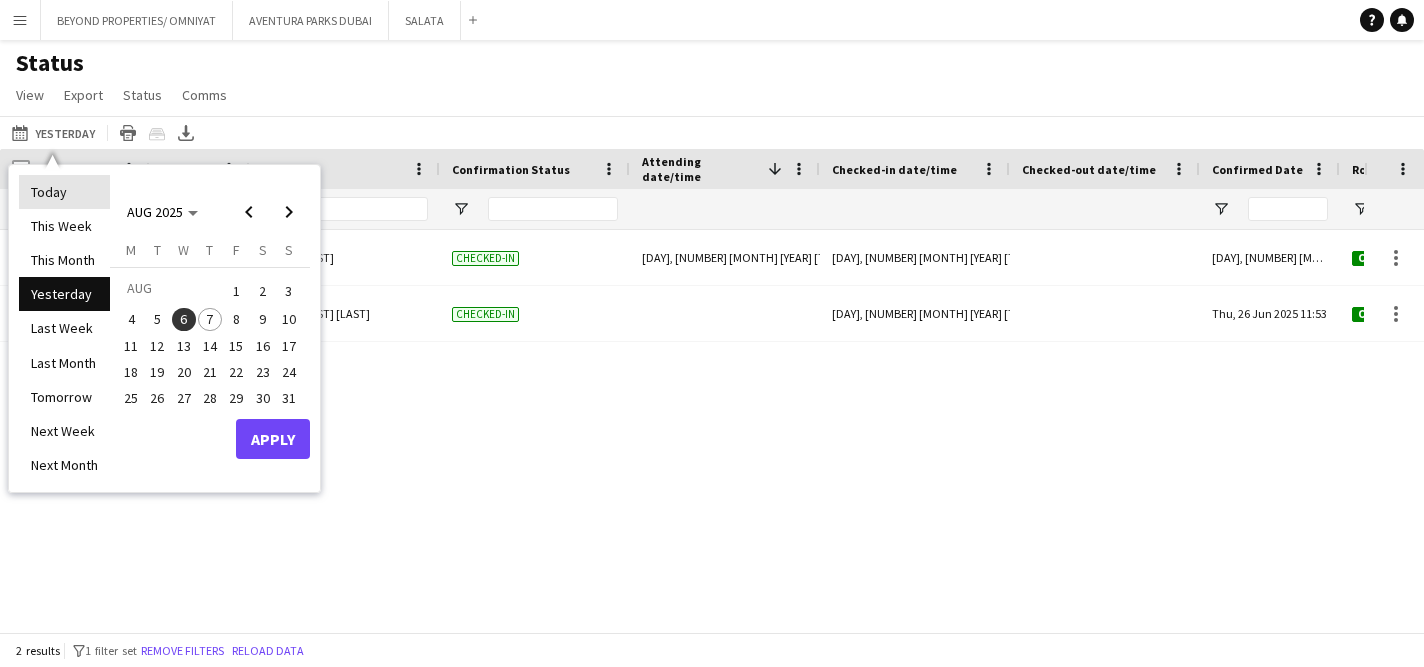 click on "Today" at bounding box center [64, 192] 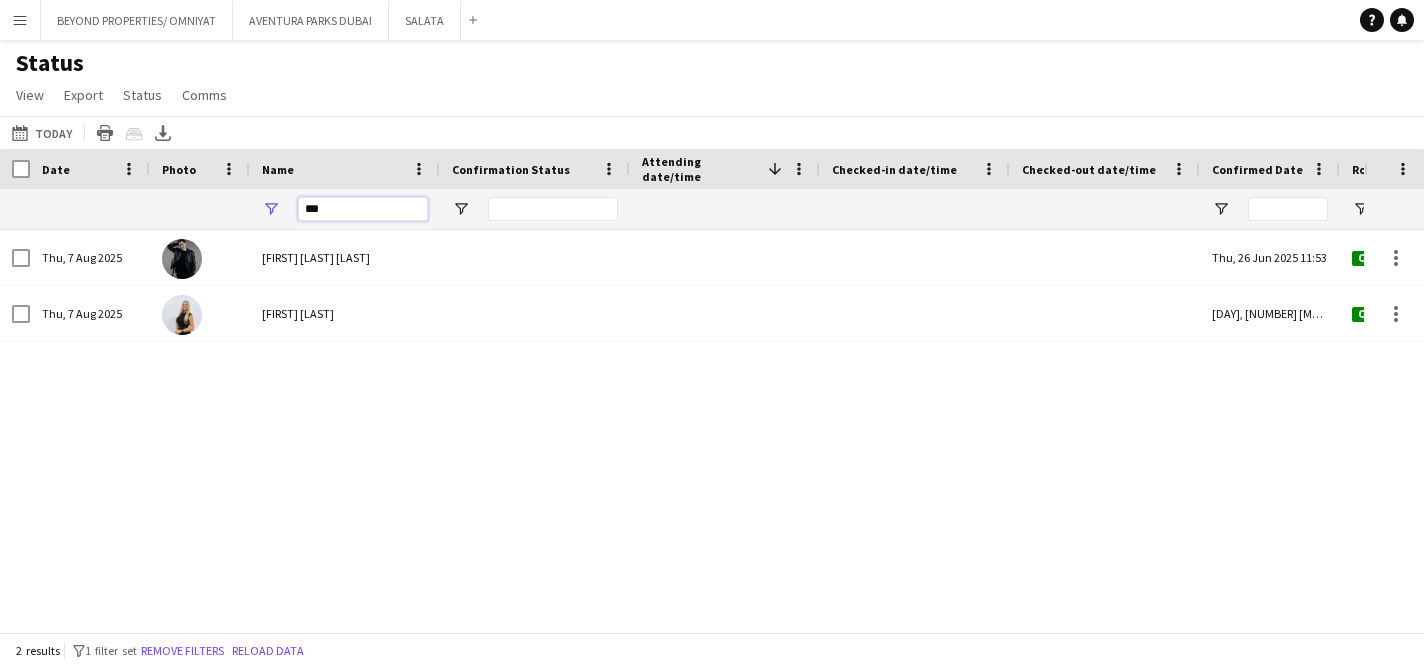 drag, startPoint x: 332, startPoint y: 206, endPoint x: 303, endPoint y: 204, distance: 29.068884 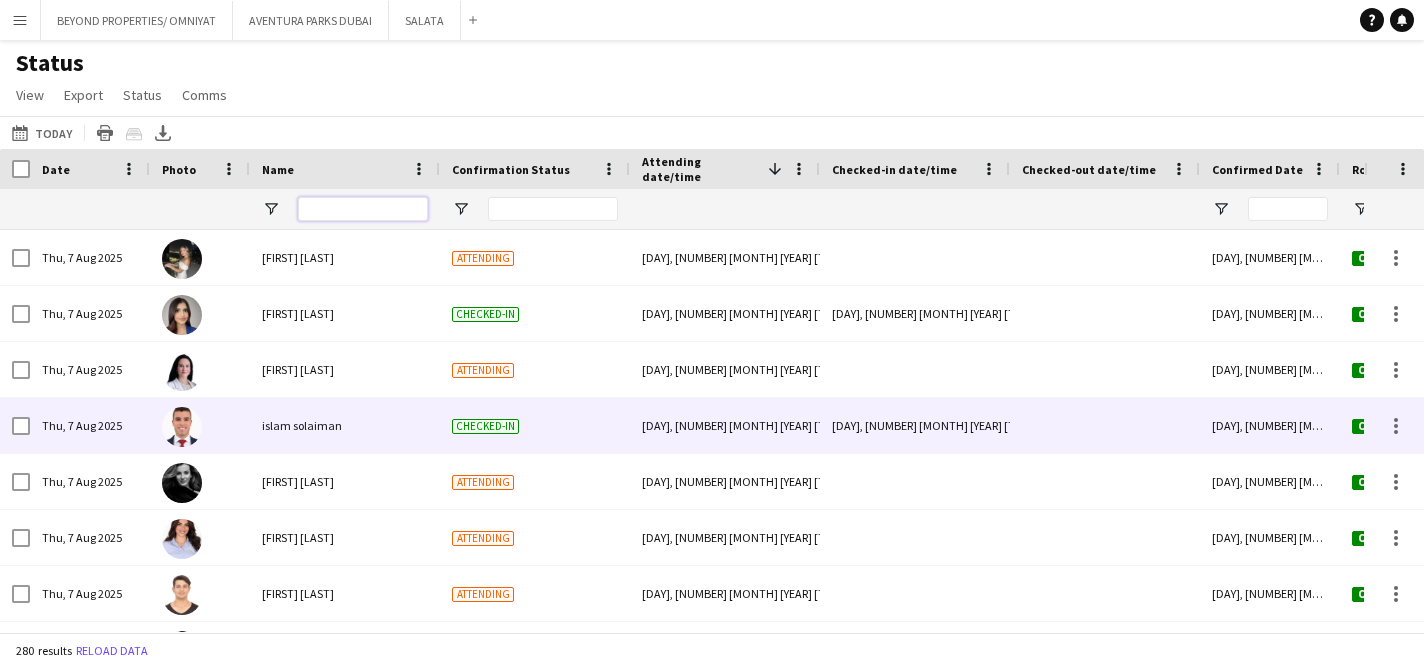 scroll, scrollTop: 87, scrollLeft: 0, axis: vertical 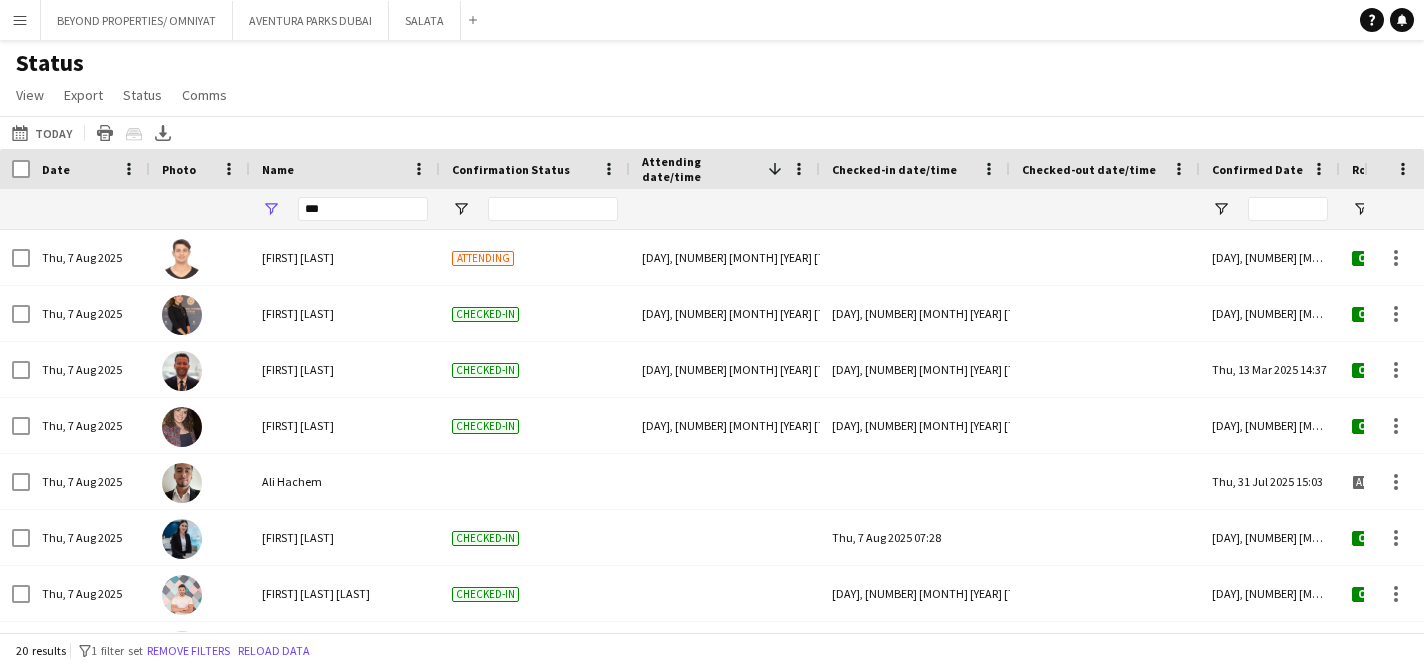 drag, startPoint x: 382, startPoint y: 192, endPoint x: 325, endPoint y: 201, distance: 57.706154 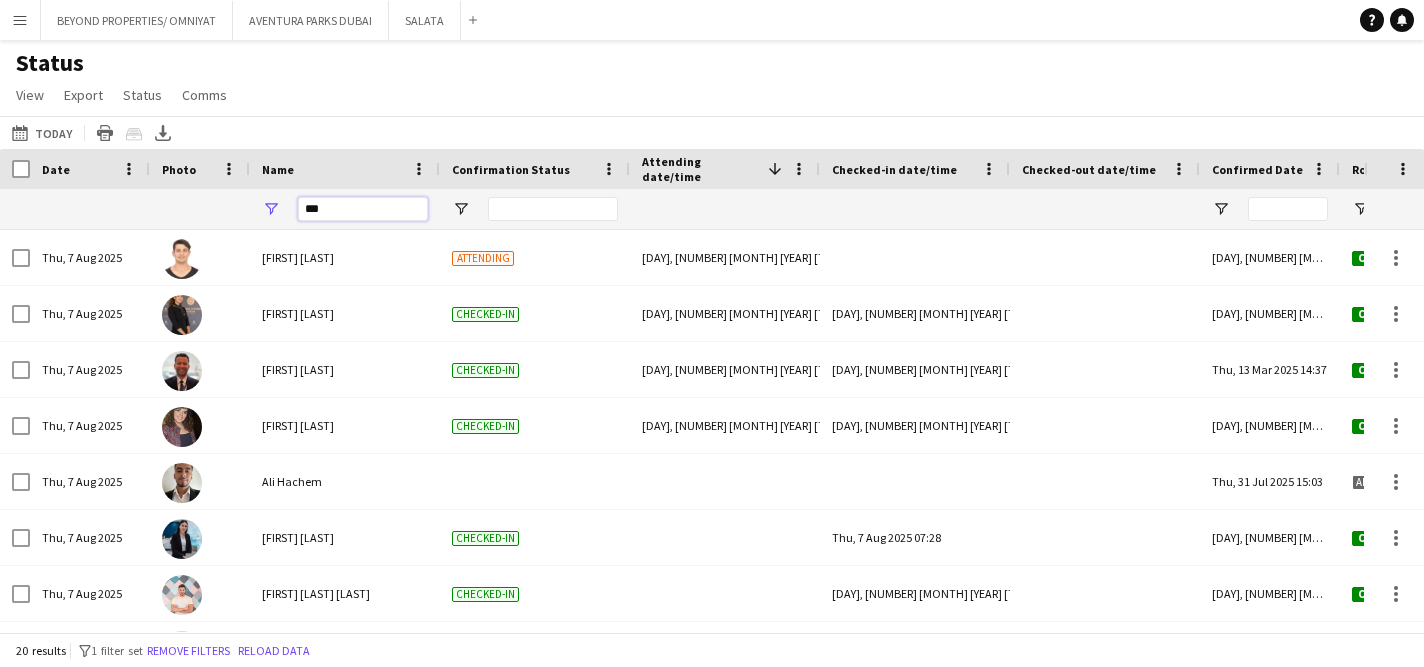 drag, startPoint x: 331, startPoint y: 209, endPoint x: 298, endPoint y: 207, distance: 33.06055 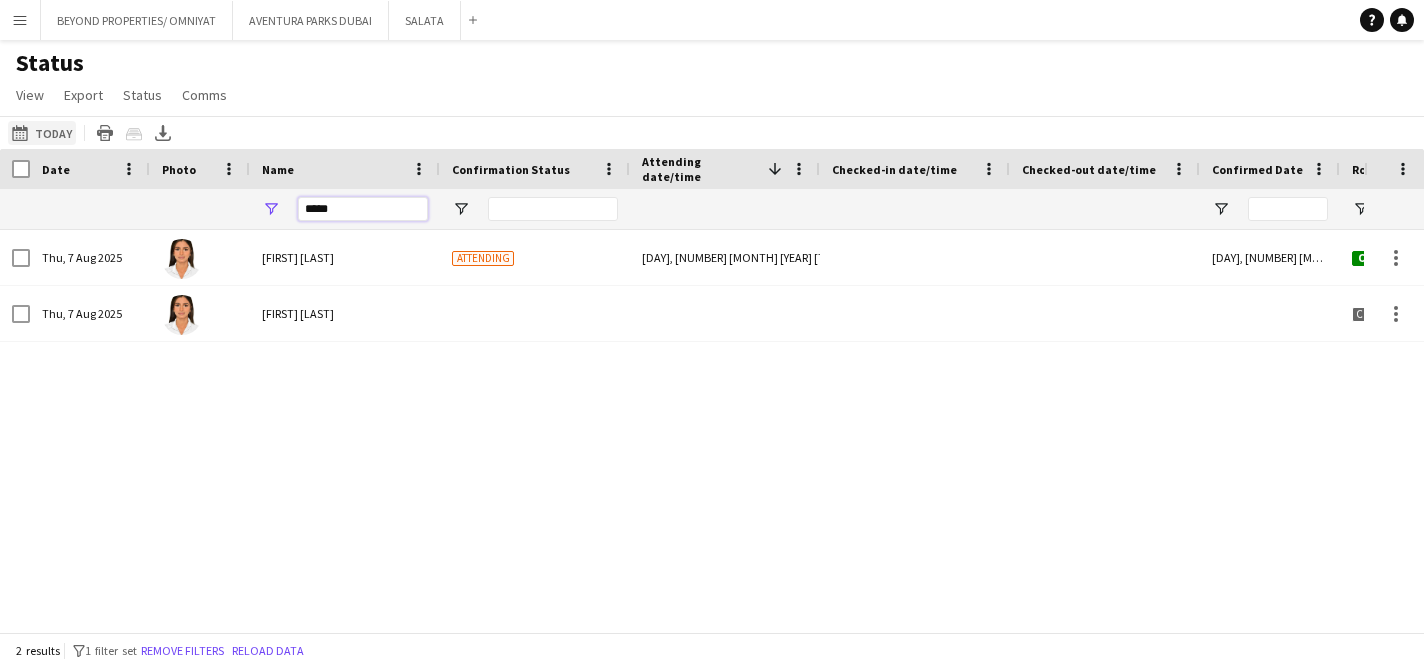 type on "*****" 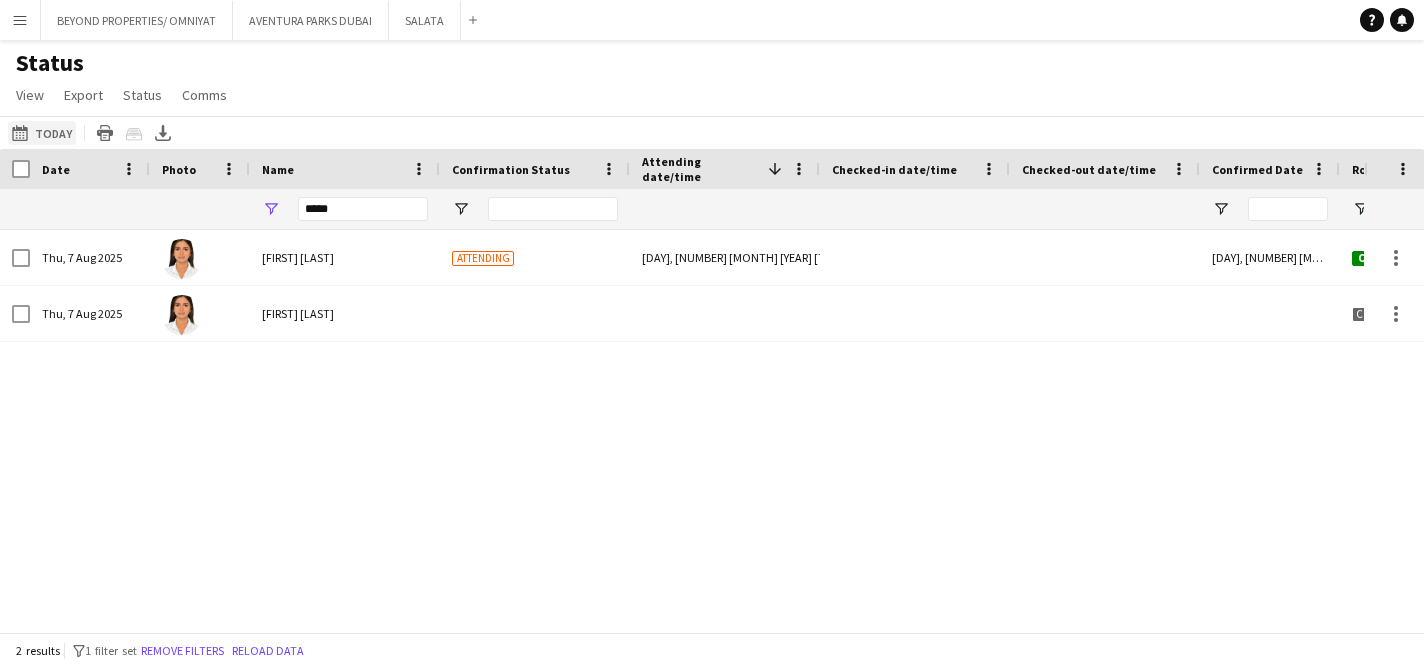 click on "[DATE_RANGE] to [DATE_RANGE]
[GENERAL_TERM]" 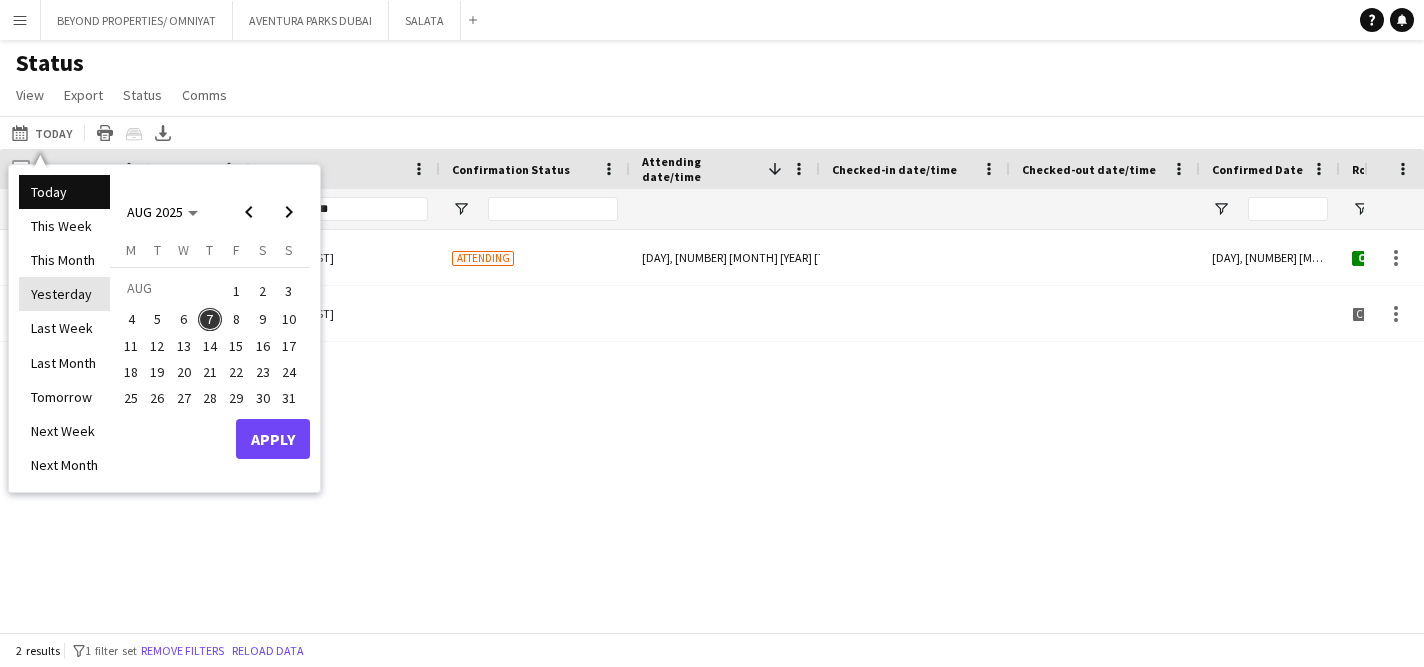 click on "Yesterday" at bounding box center [64, 294] 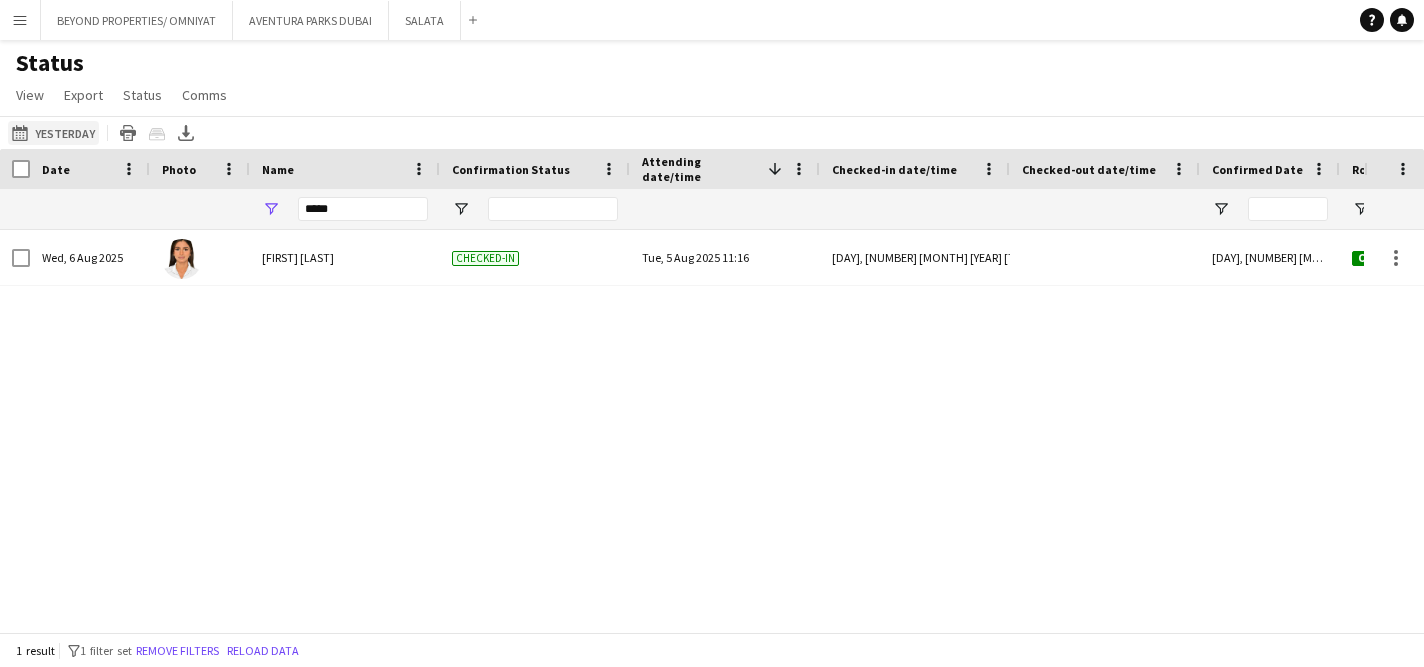 click on "07-08-2025 to 13-08-2025
Yesterday" 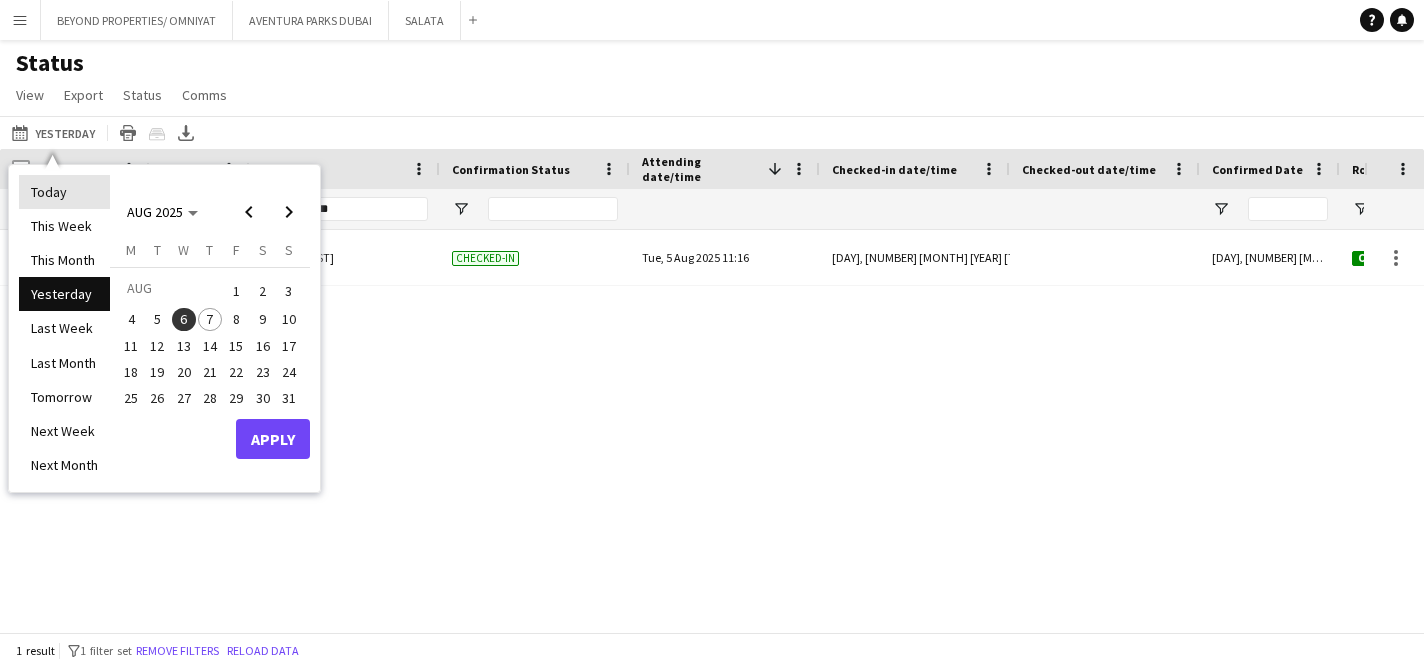 click on "Today" at bounding box center [64, 192] 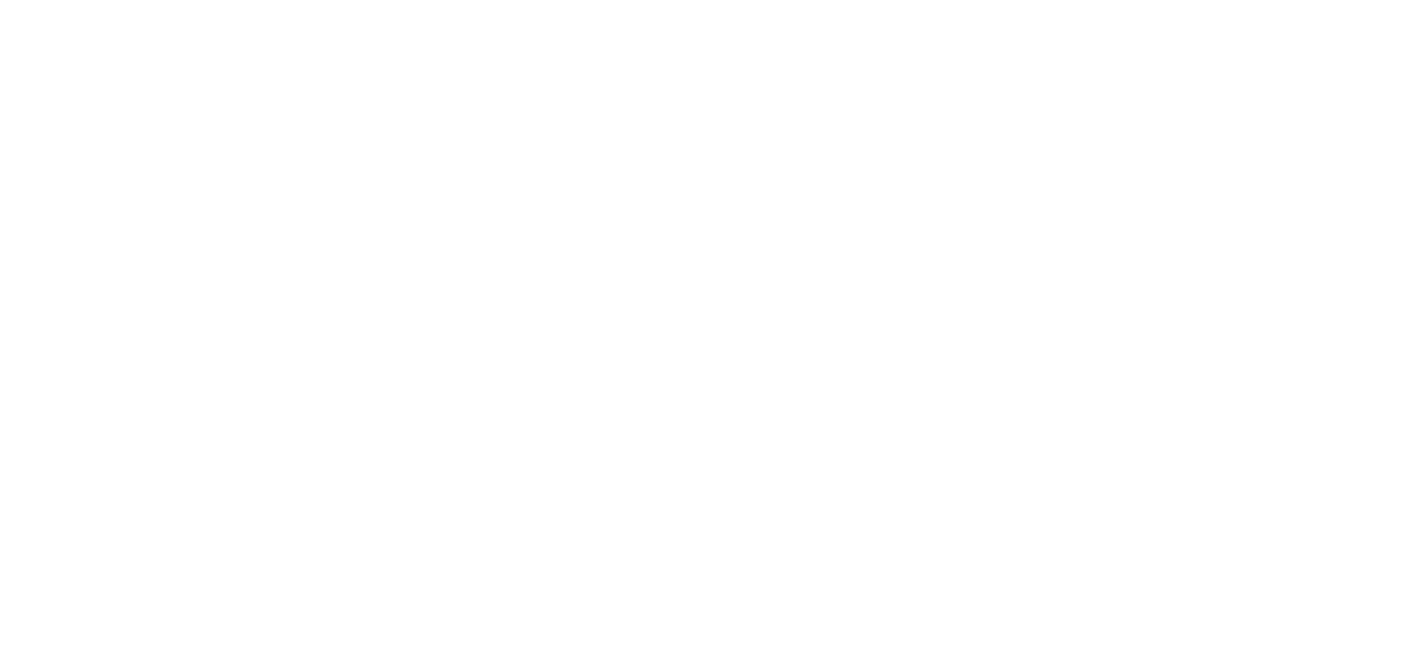 scroll, scrollTop: 0, scrollLeft: 0, axis: both 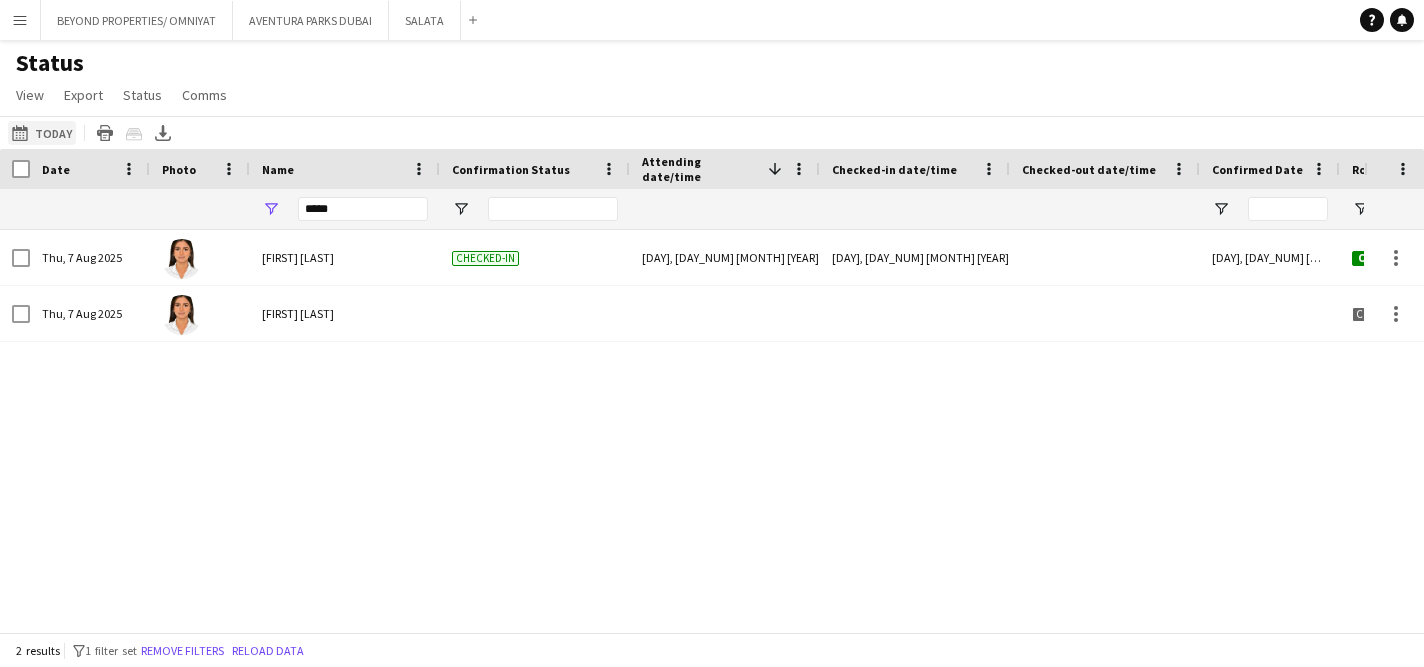 click on "[DATE_RANGE] to [DATE_RANGE]" 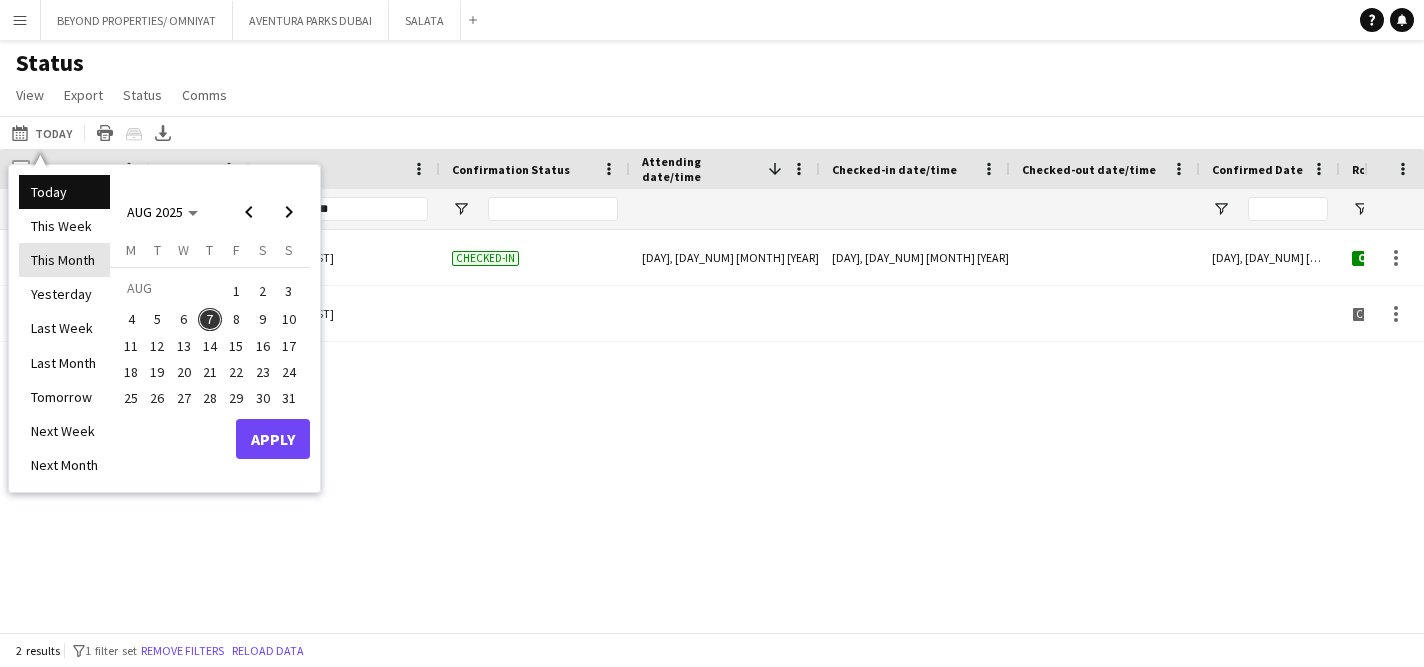 click on "This Month" at bounding box center [64, 260] 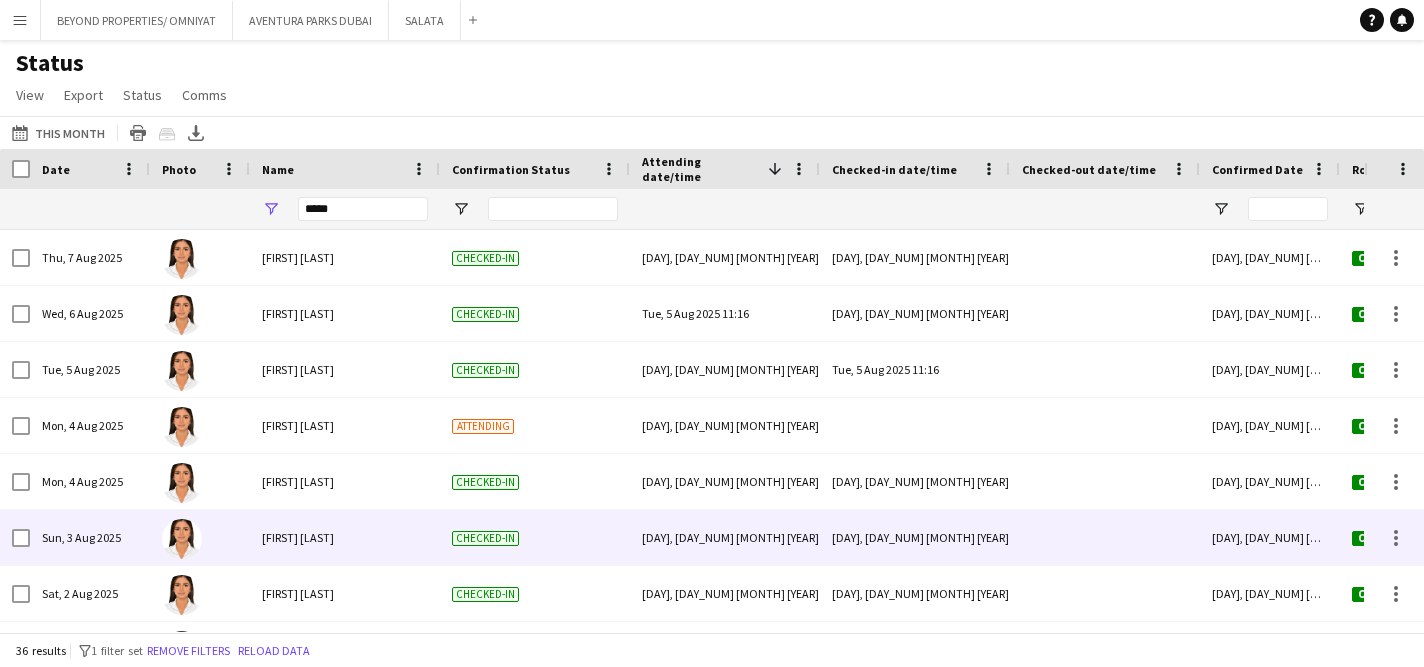 scroll, scrollTop: 39, scrollLeft: 0, axis: vertical 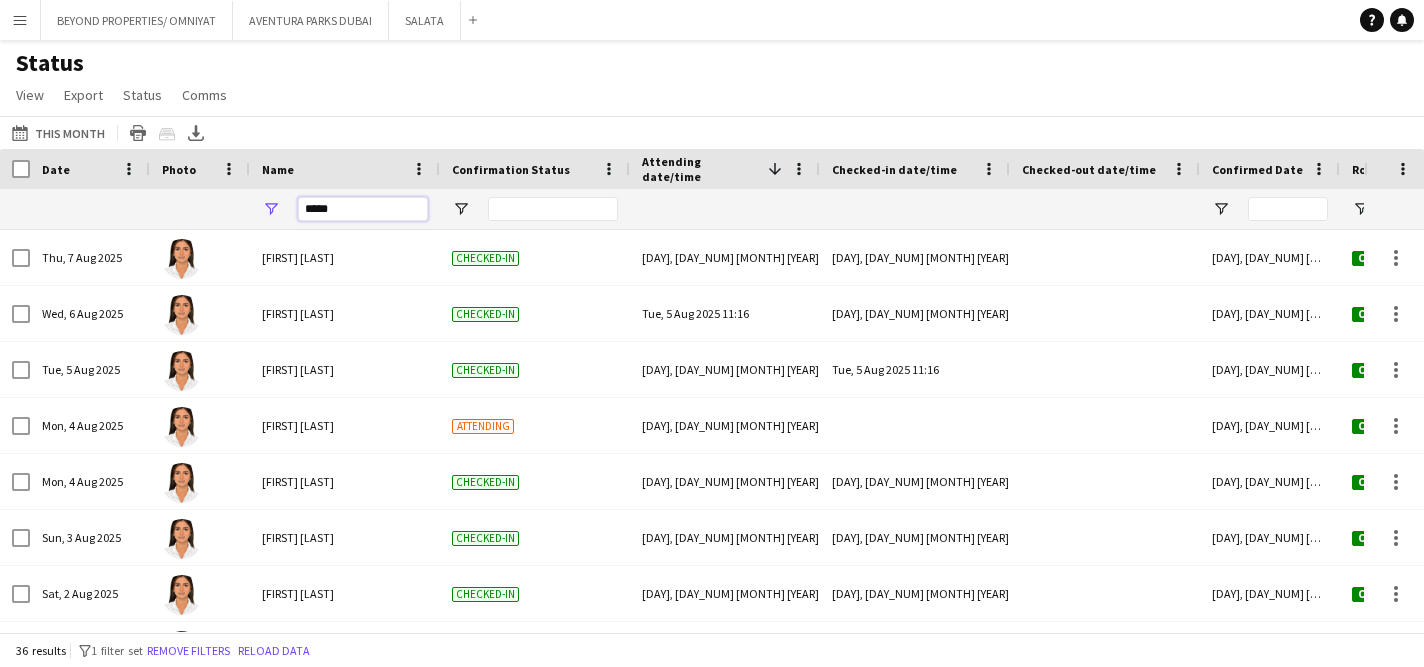 drag, startPoint x: 359, startPoint y: 204, endPoint x: 291, endPoint y: 202, distance: 68.0294 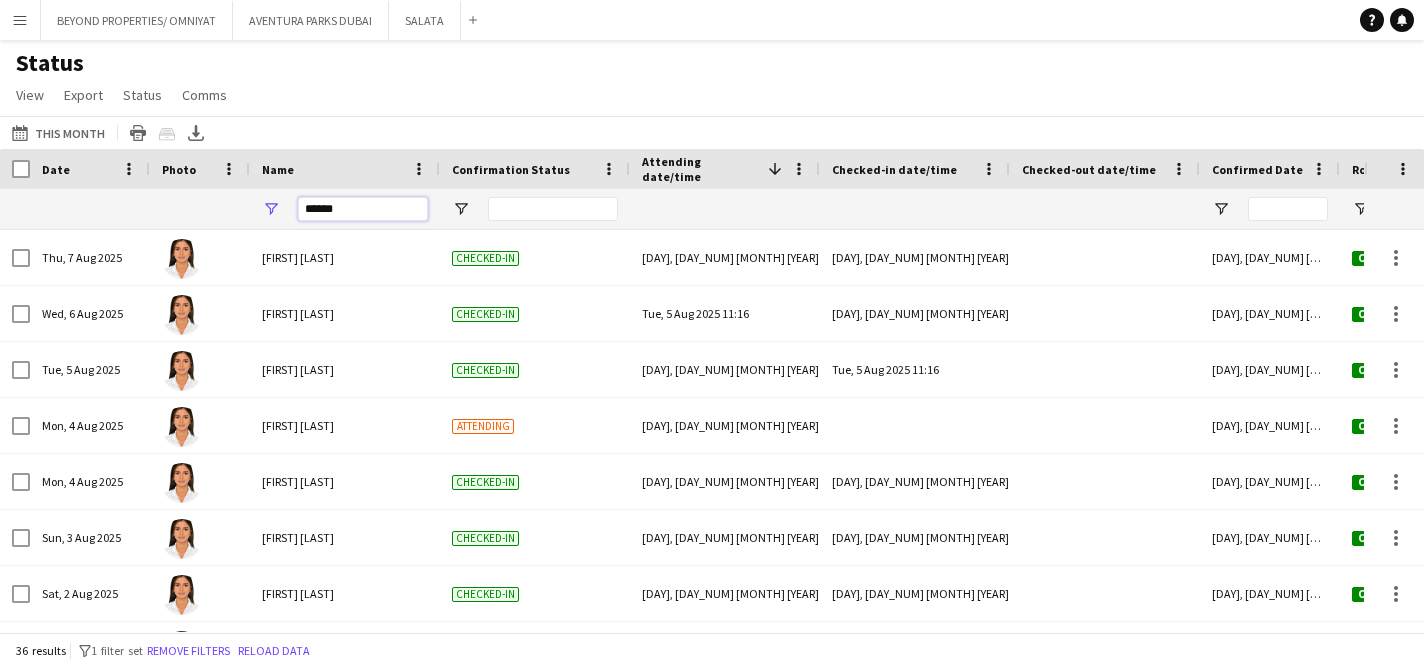 type on "*******" 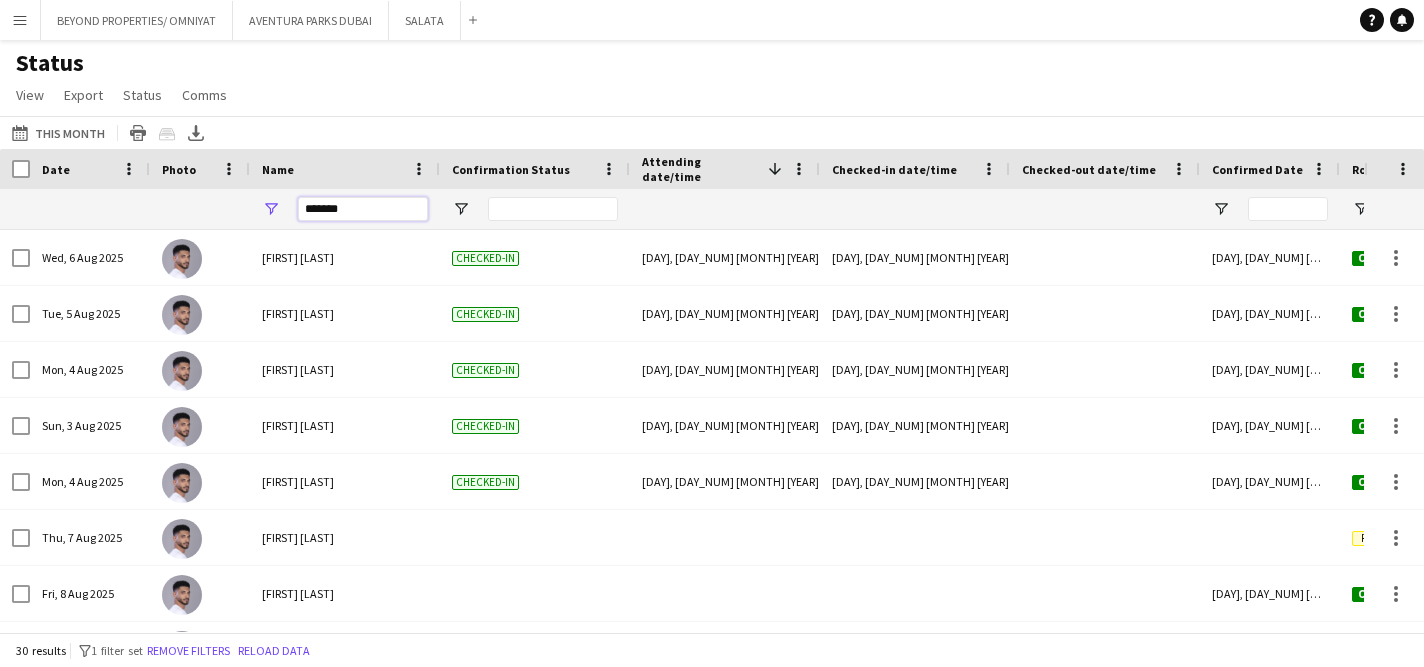drag, startPoint x: 359, startPoint y: 210, endPoint x: 270, endPoint y: 208, distance: 89.02247 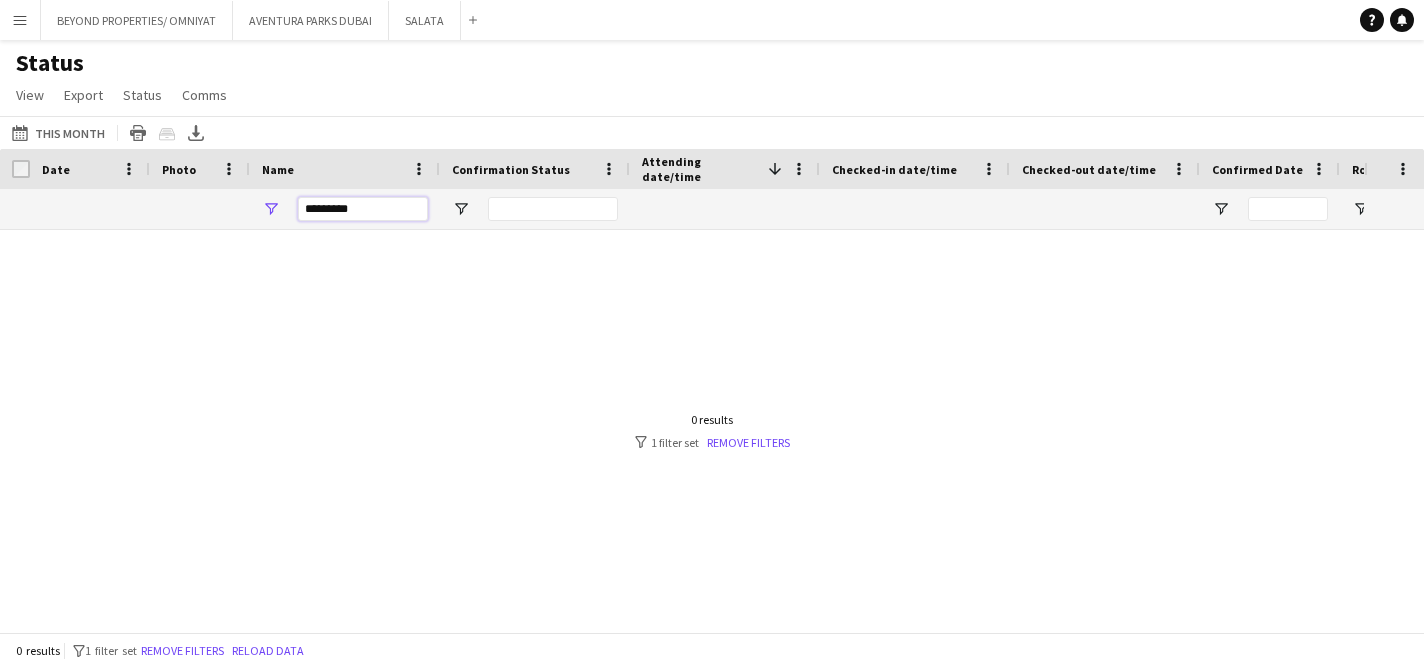 type on "********" 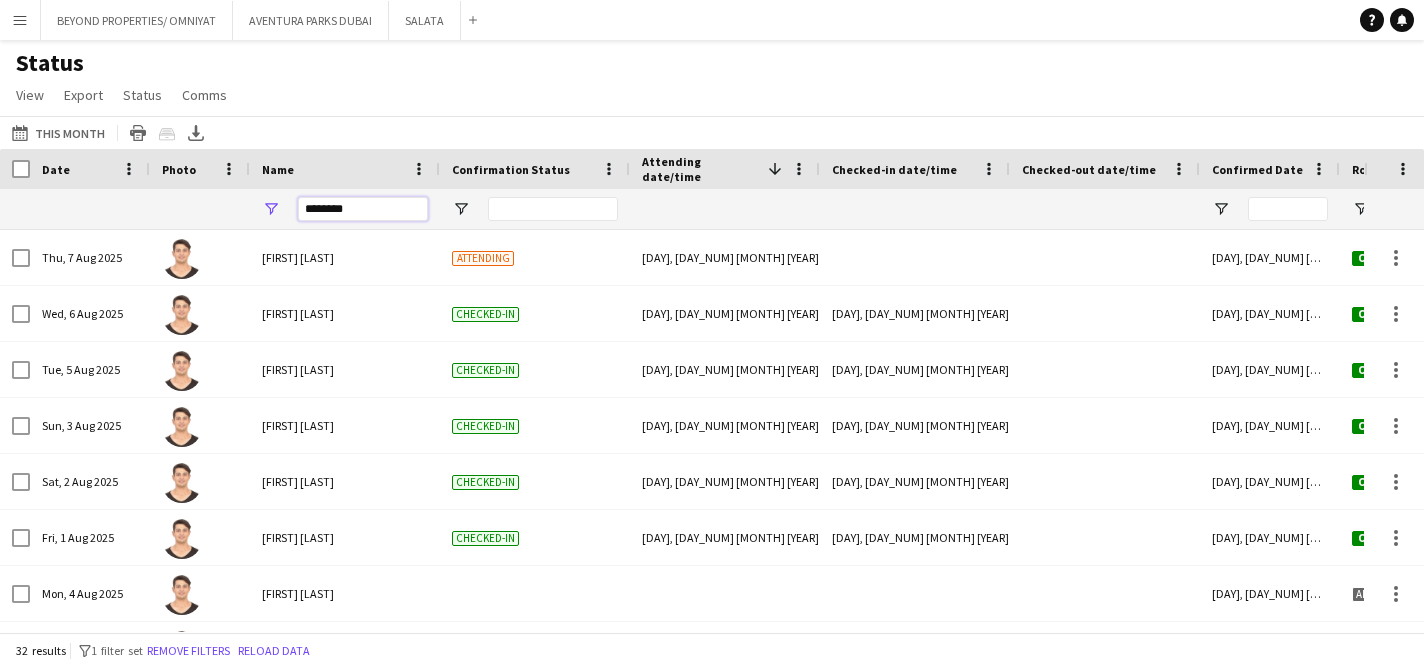 drag, startPoint x: 353, startPoint y: 210, endPoint x: 269, endPoint y: 208, distance: 84.0238 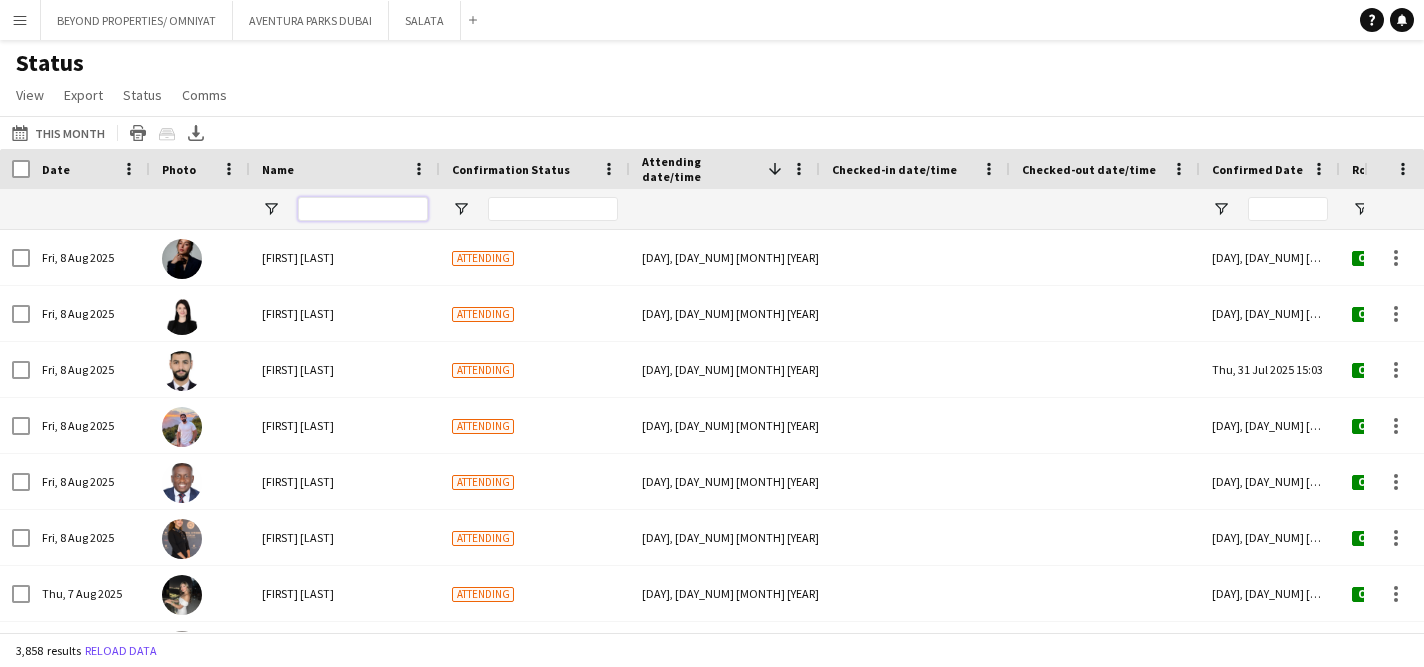 type 